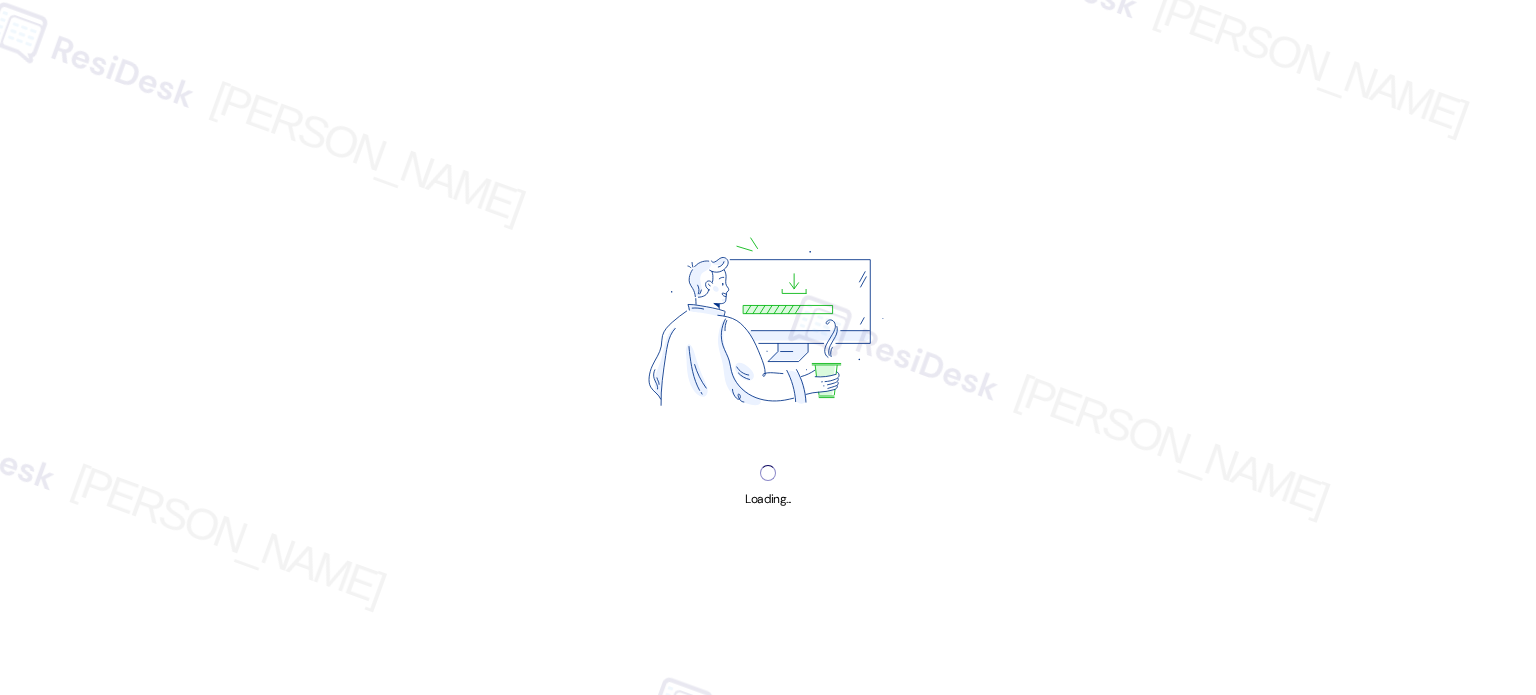 scroll, scrollTop: 0, scrollLeft: 0, axis: both 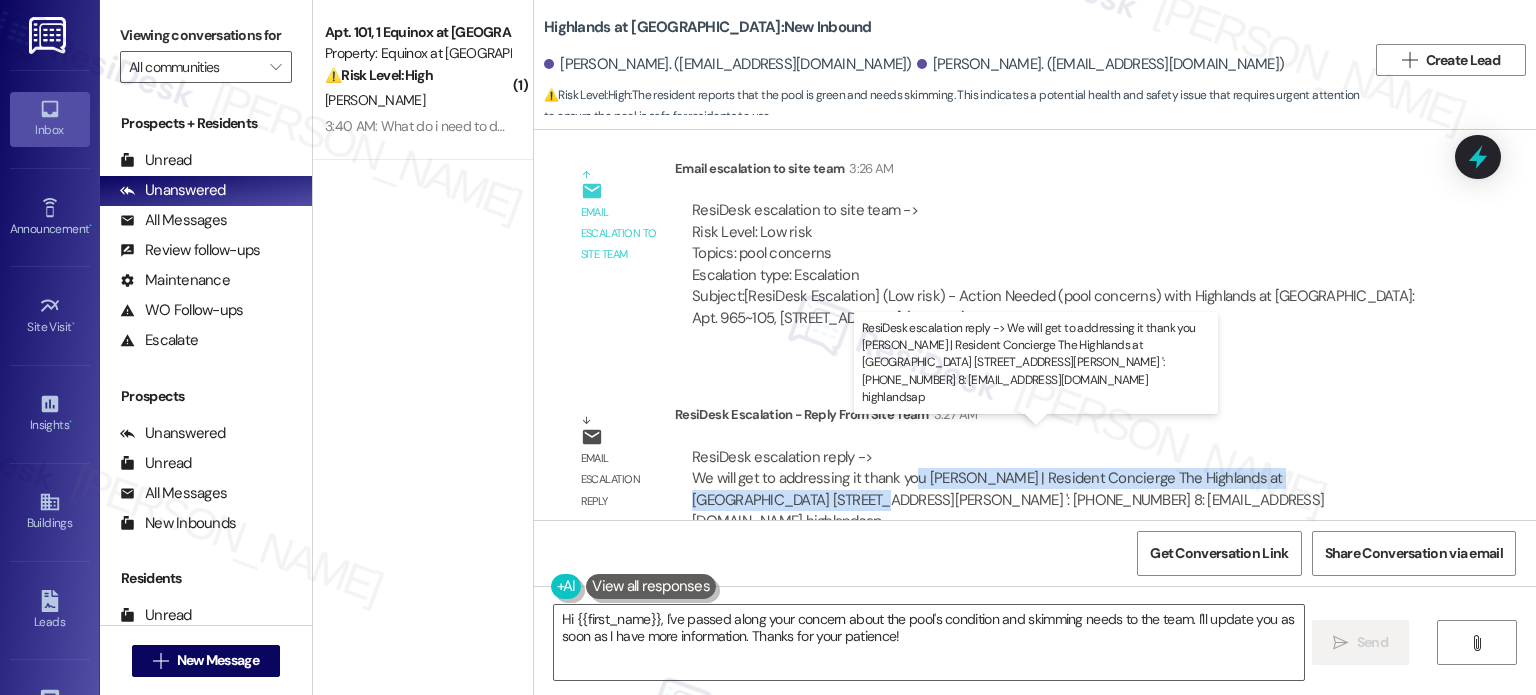 drag, startPoint x: 705, startPoint y: 468, endPoint x: 901, endPoint y: 456, distance: 196.367 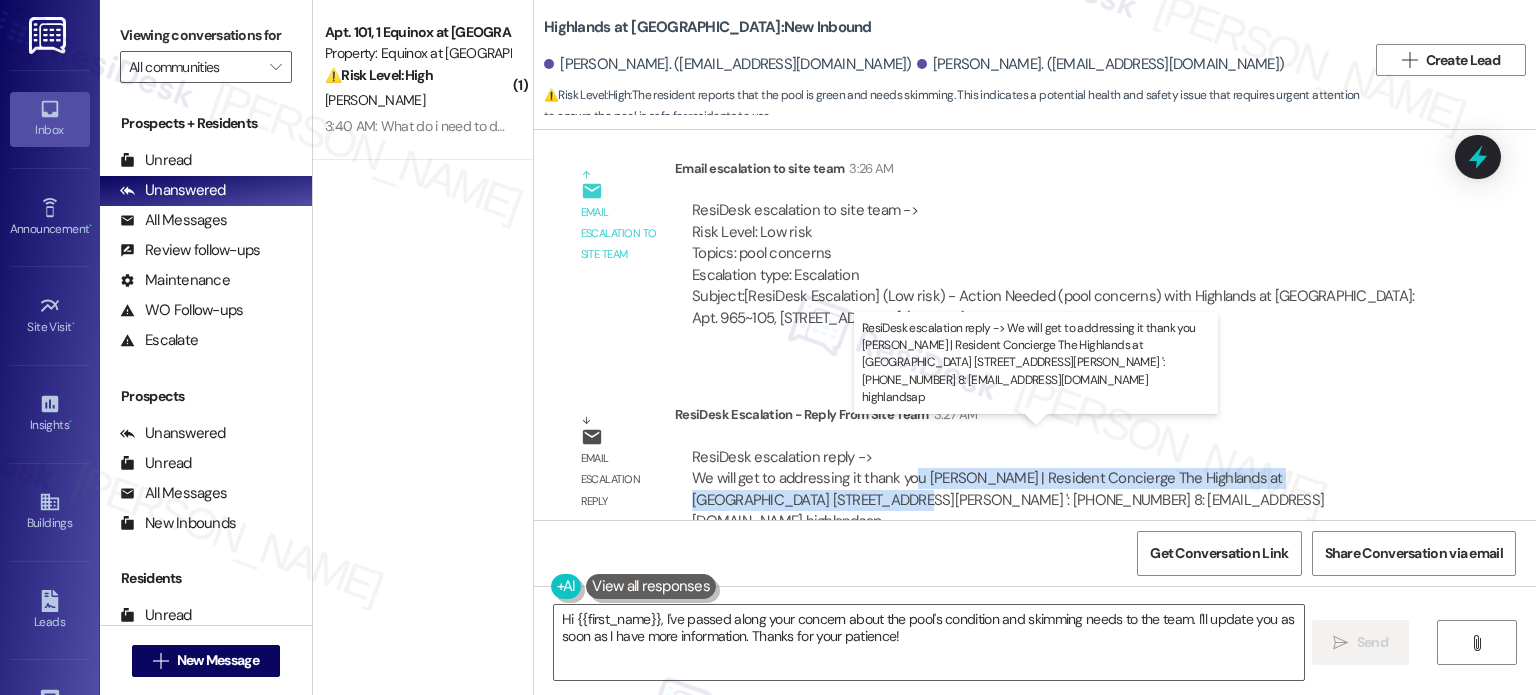 drag, startPoint x: 905, startPoint y: 459, endPoint x: 741, endPoint y: 469, distance: 164.3046 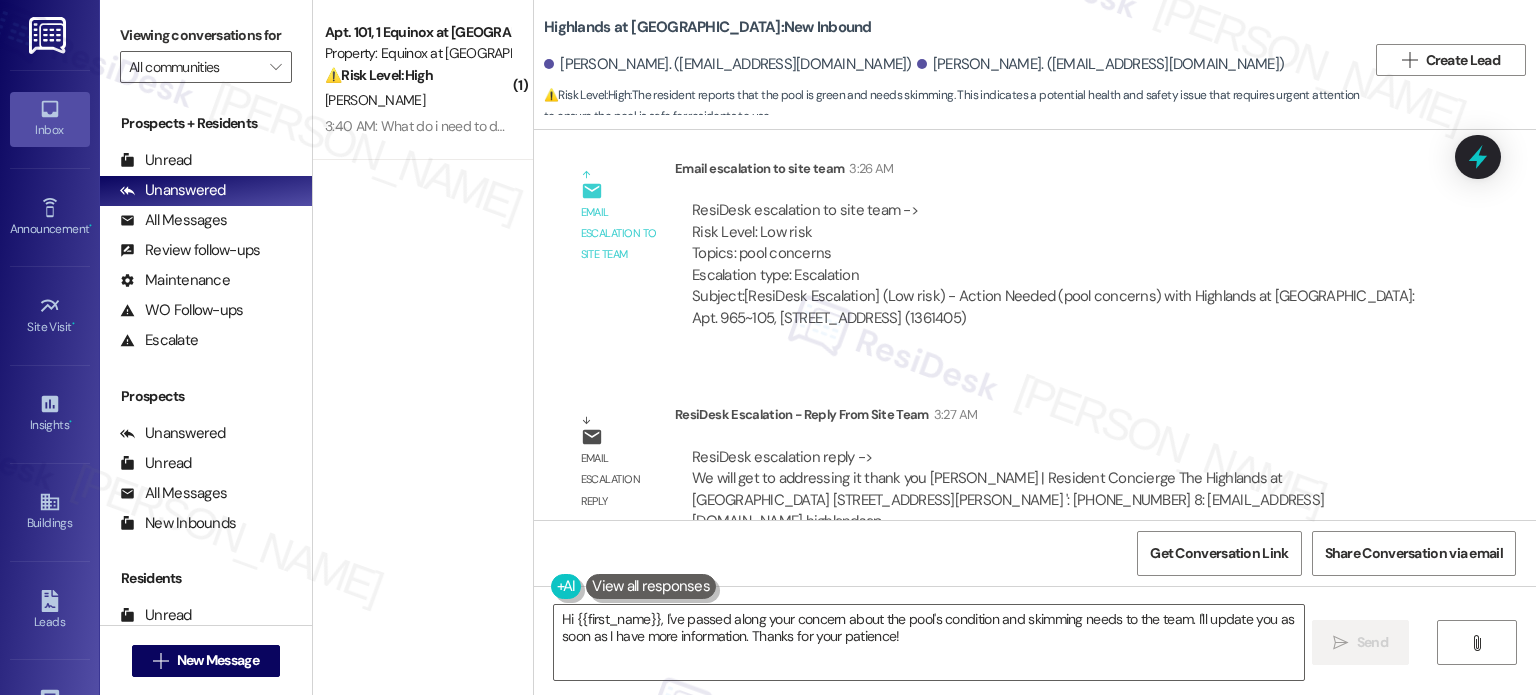 click on "Get Conversation Link Share Conversation via email" at bounding box center (1035, 553) 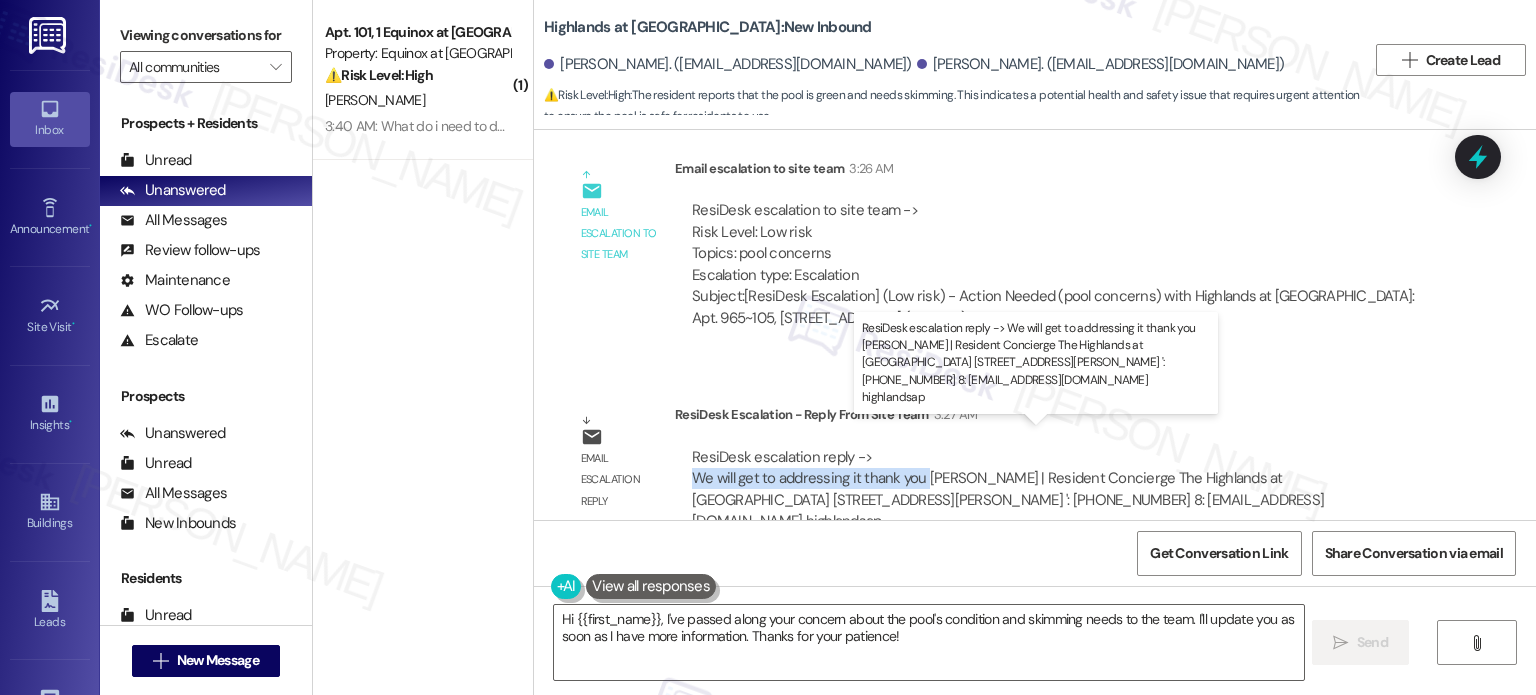 drag, startPoint x: 680, startPoint y: 451, endPoint x: 912, endPoint y: 454, distance: 232.0194 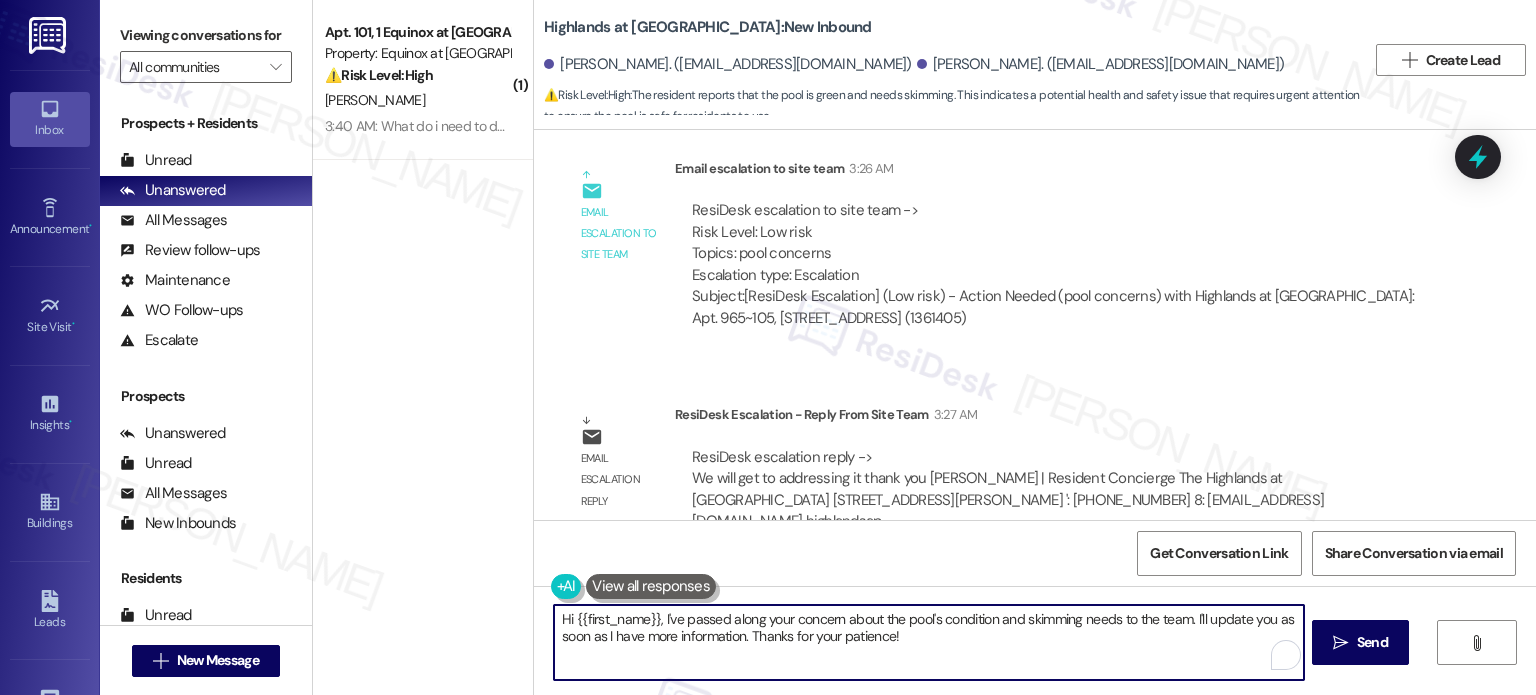 drag, startPoint x: 655, startPoint y: 621, endPoint x: 1098, endPoint y: 643, distance: 443.54593 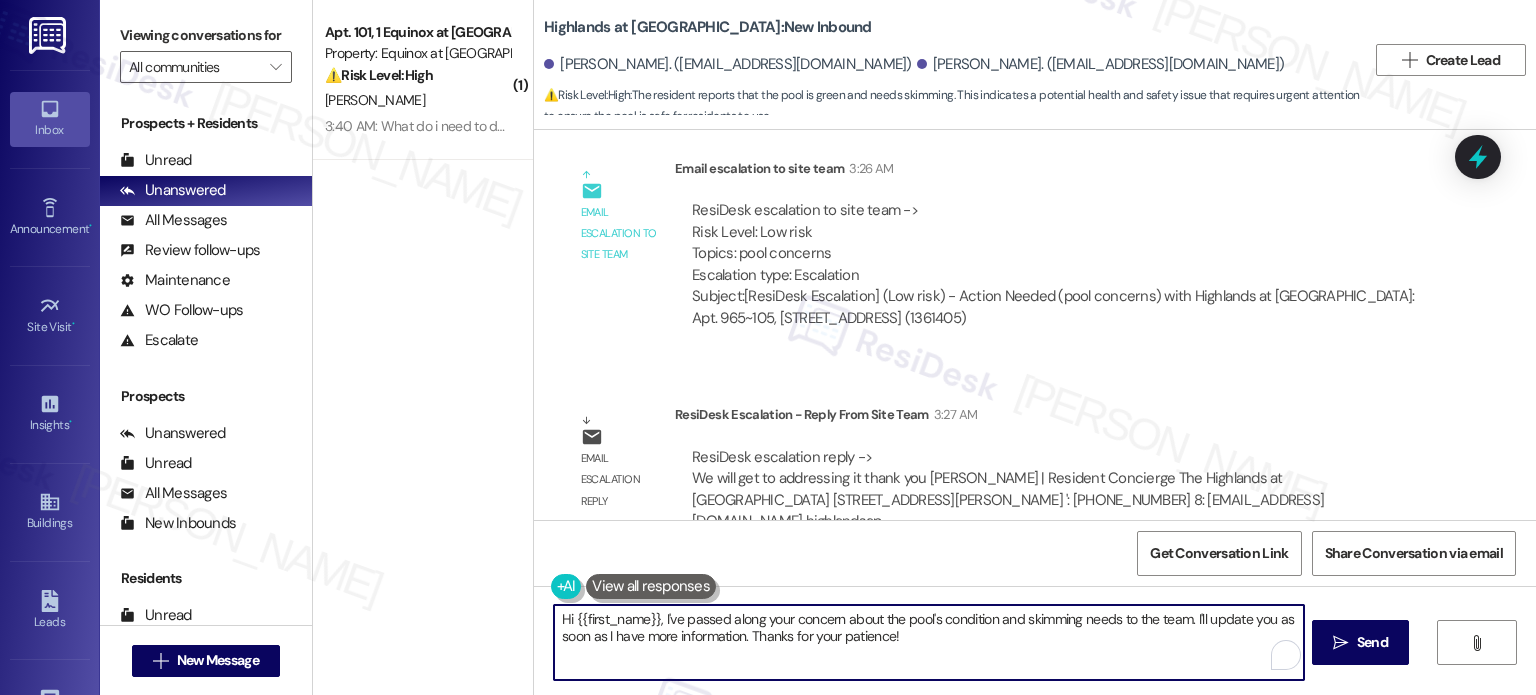 click on "Hi {{first_name}}, I've passed along your concern about the pool's condition and skimming needs to the team. I'll update you as soon as I have more information. Thanks for your patience!" at bounding box center (928, 642) 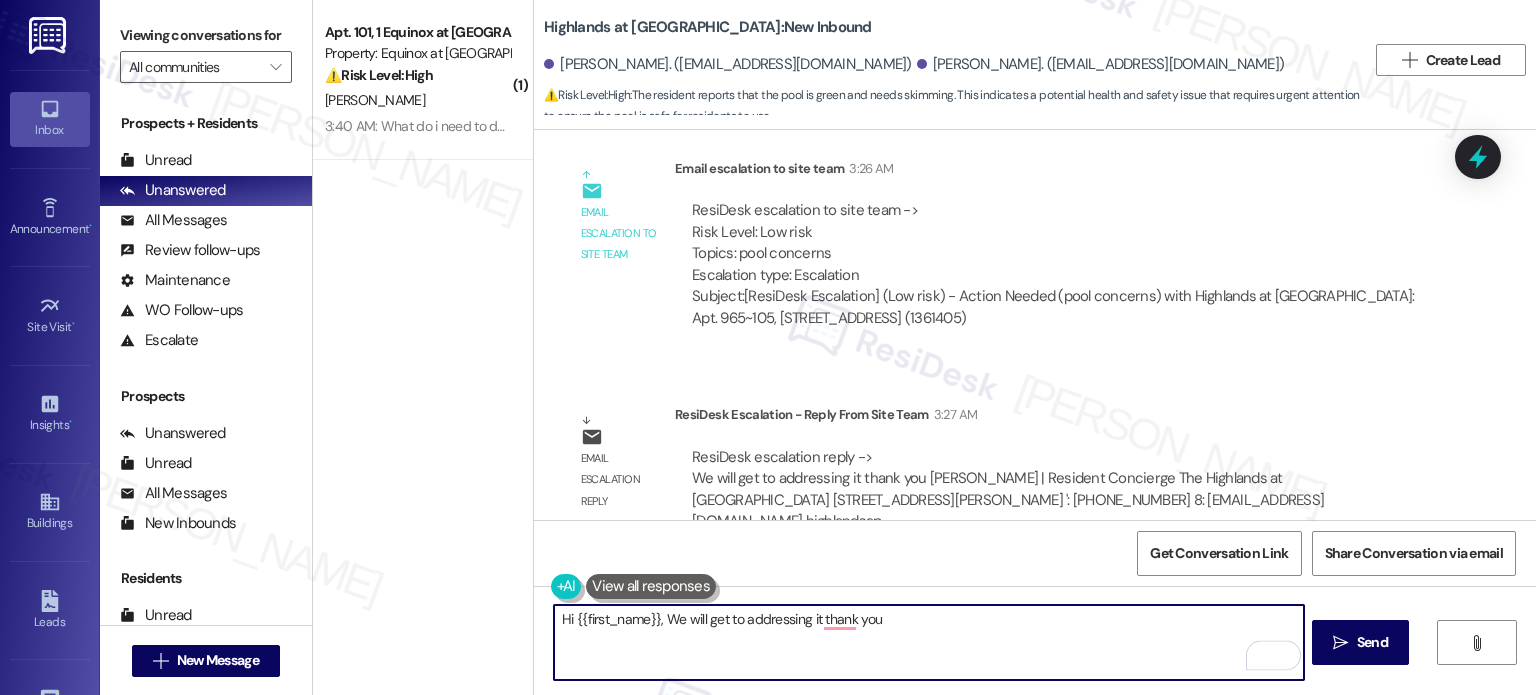 click on "Hi {{first_name}}, We will get to addressing it thank you" at bounding box center (928, 642) 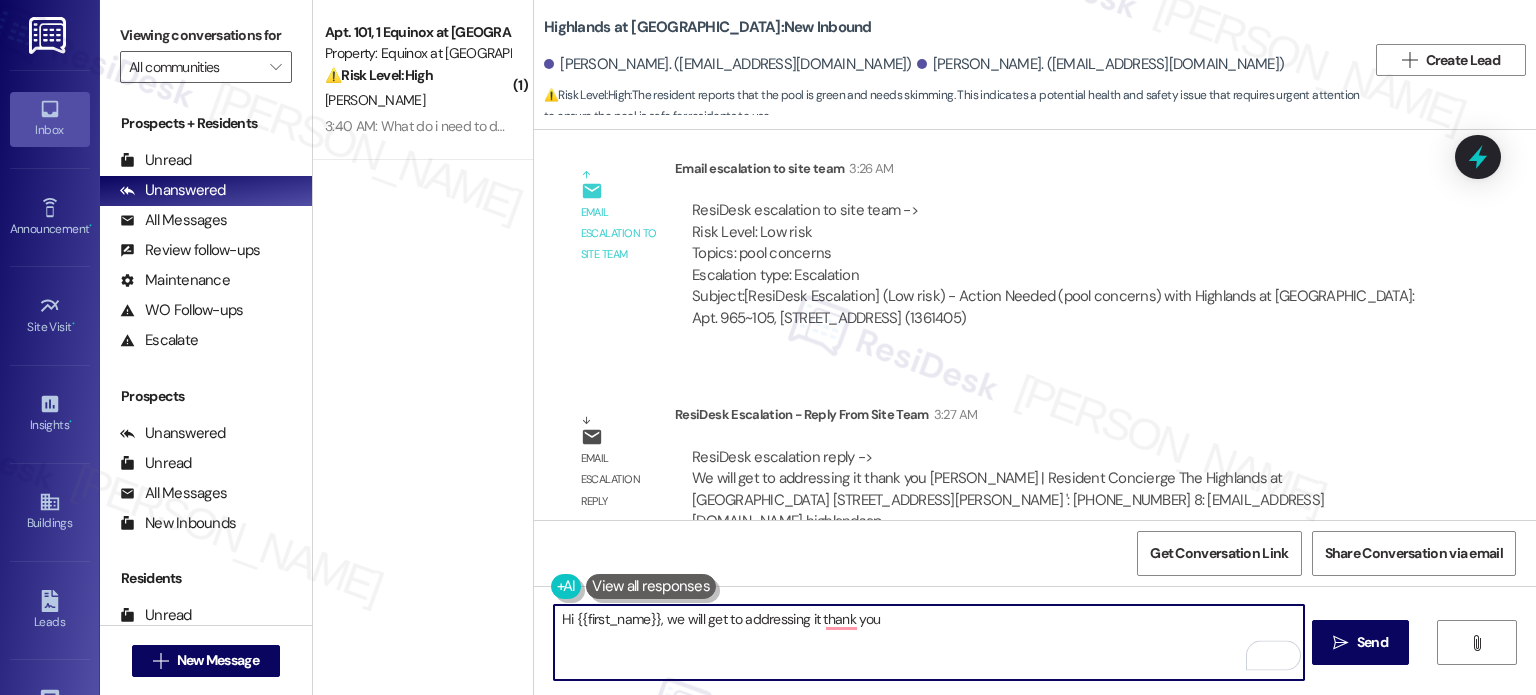 click on "Hi {{first_name}}, we will get to addressing it thank you" at bounding box center (928, 642) 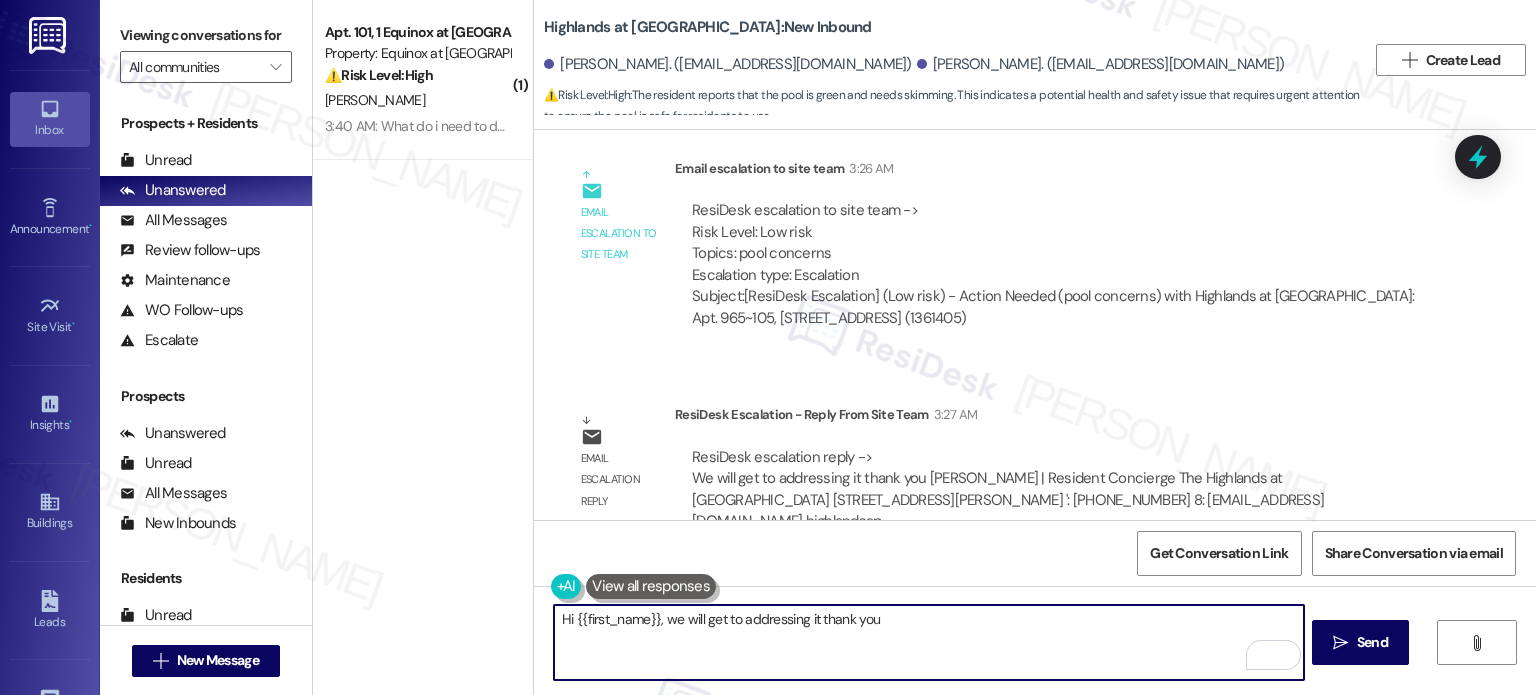 drag, startPoint x: 808, startPoint y: 612, endPoint x: 813, endPoint y: 662, distance: 50.24938 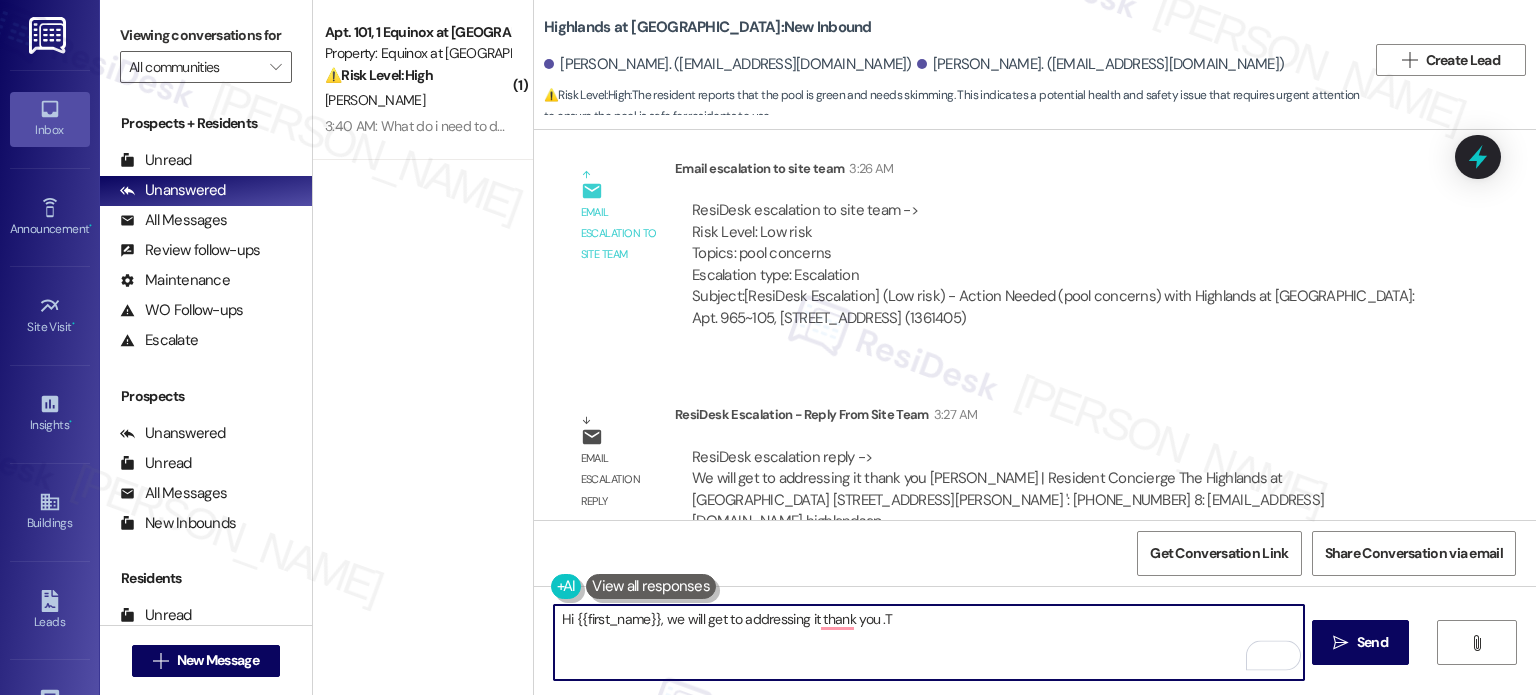 click on "Hi {{first_name}}, we will get to addressing it thank you .T" at bounding box center [928, 642] 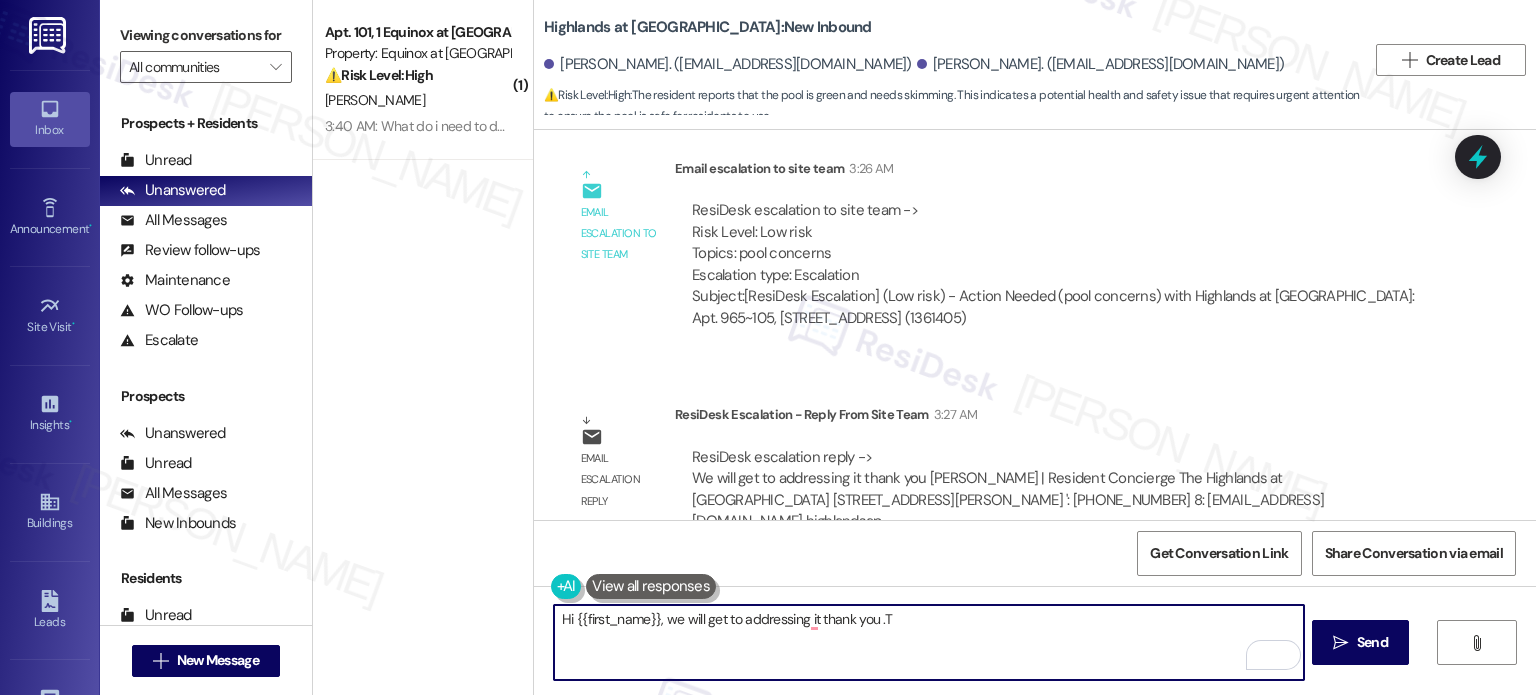 drag, startPoint x: 812, startPoint y: 611, endPoint x: 819, endPoint y: 675, distance: 64.381676 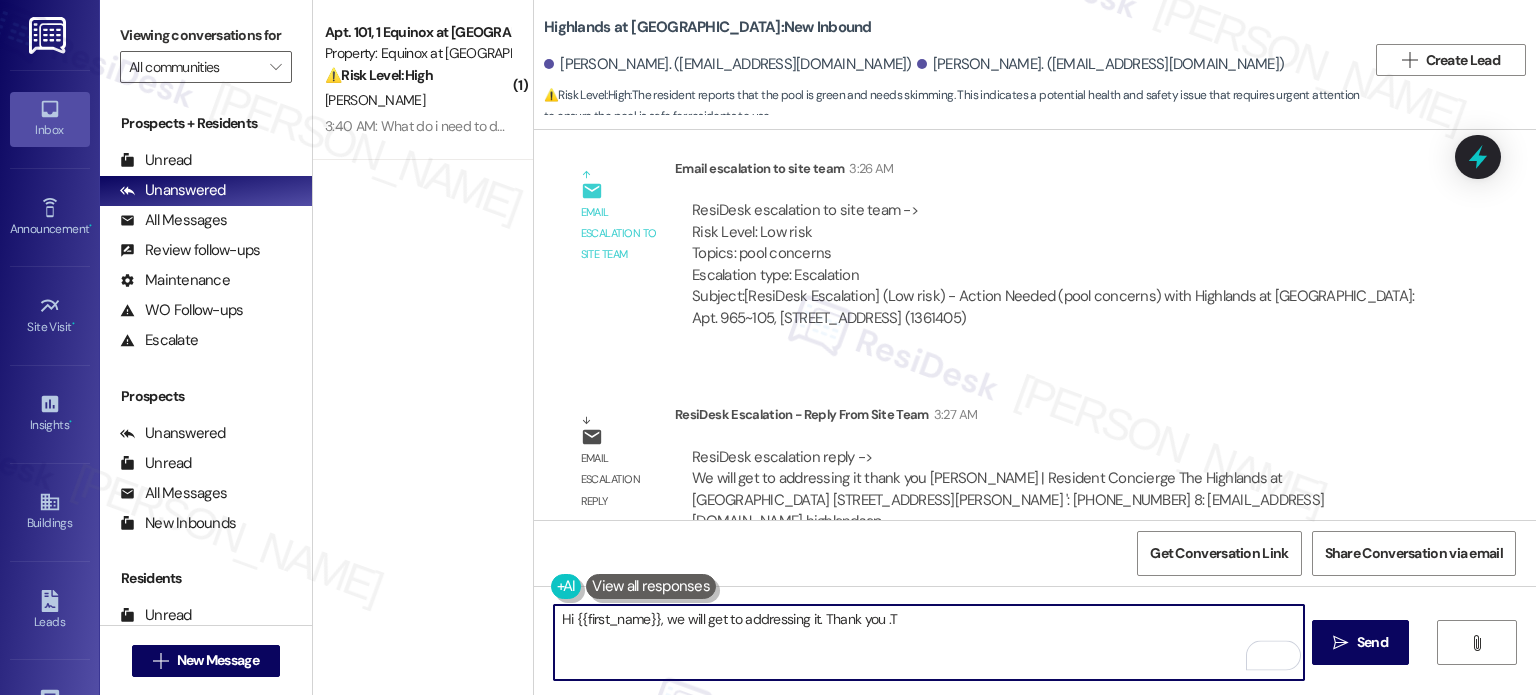 click on "Hi {{first_name}}, we will get to addressing it. Thank you .T" at bounding box center (928, 642) 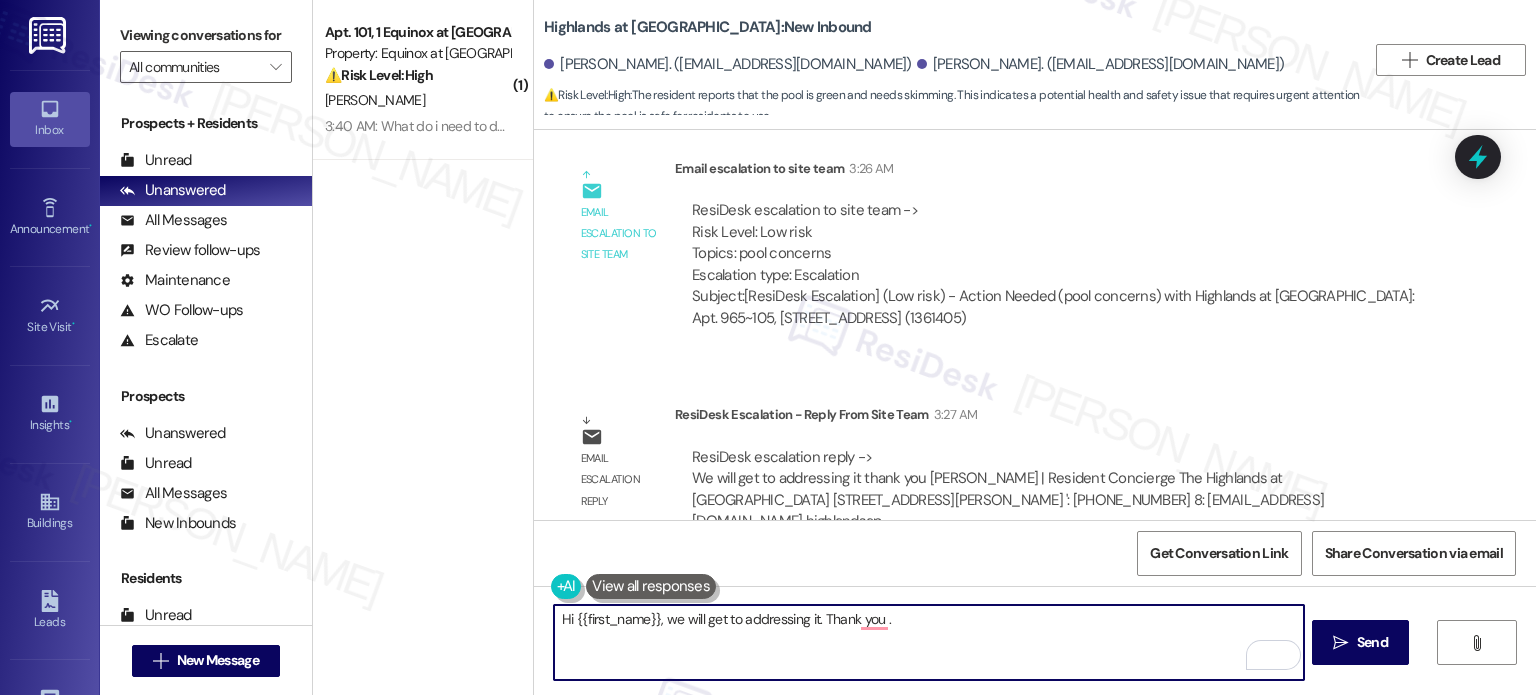 type on "Hi {{first_name}}, we will get to addressing it. Thank you ." 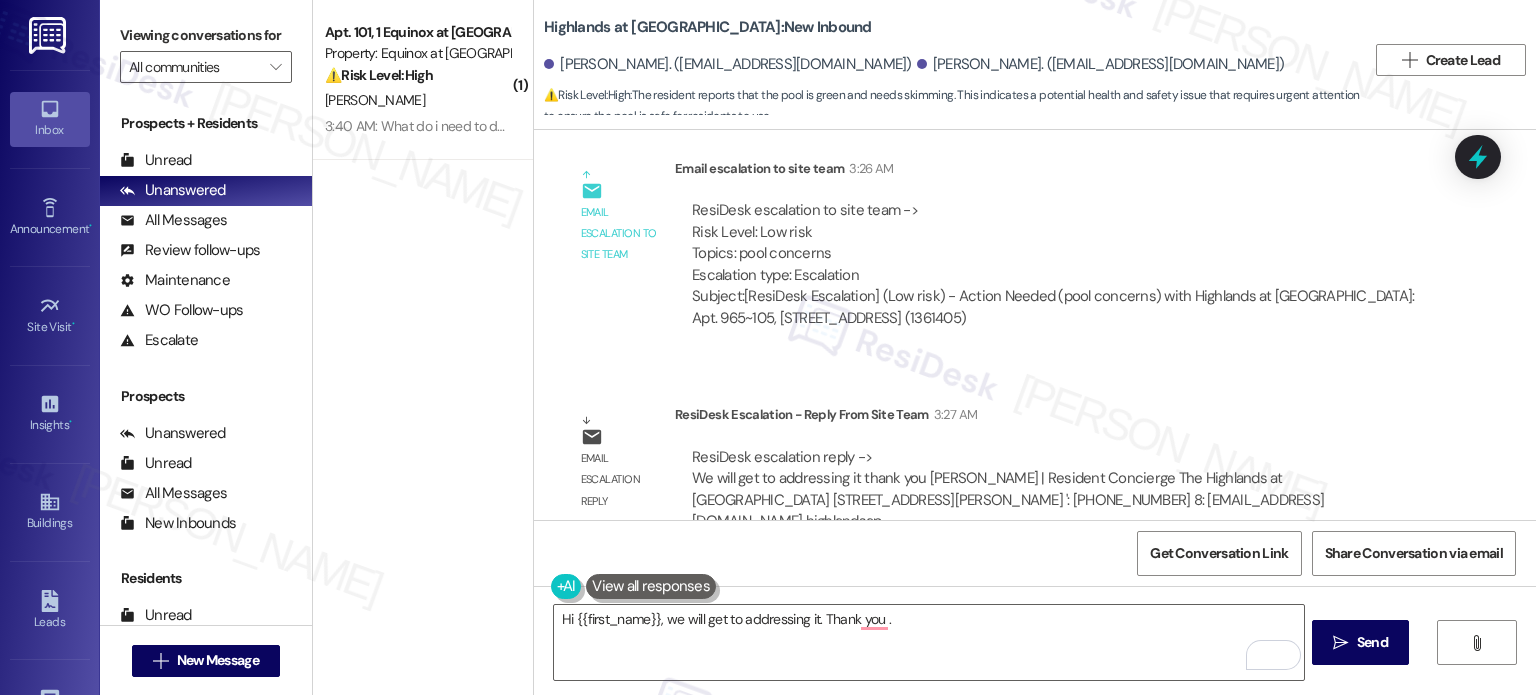 drag, startPoint x: 1375, startPoint y: 649, endPoint x: 1397, endPoint y: 499, distance: 151.60475 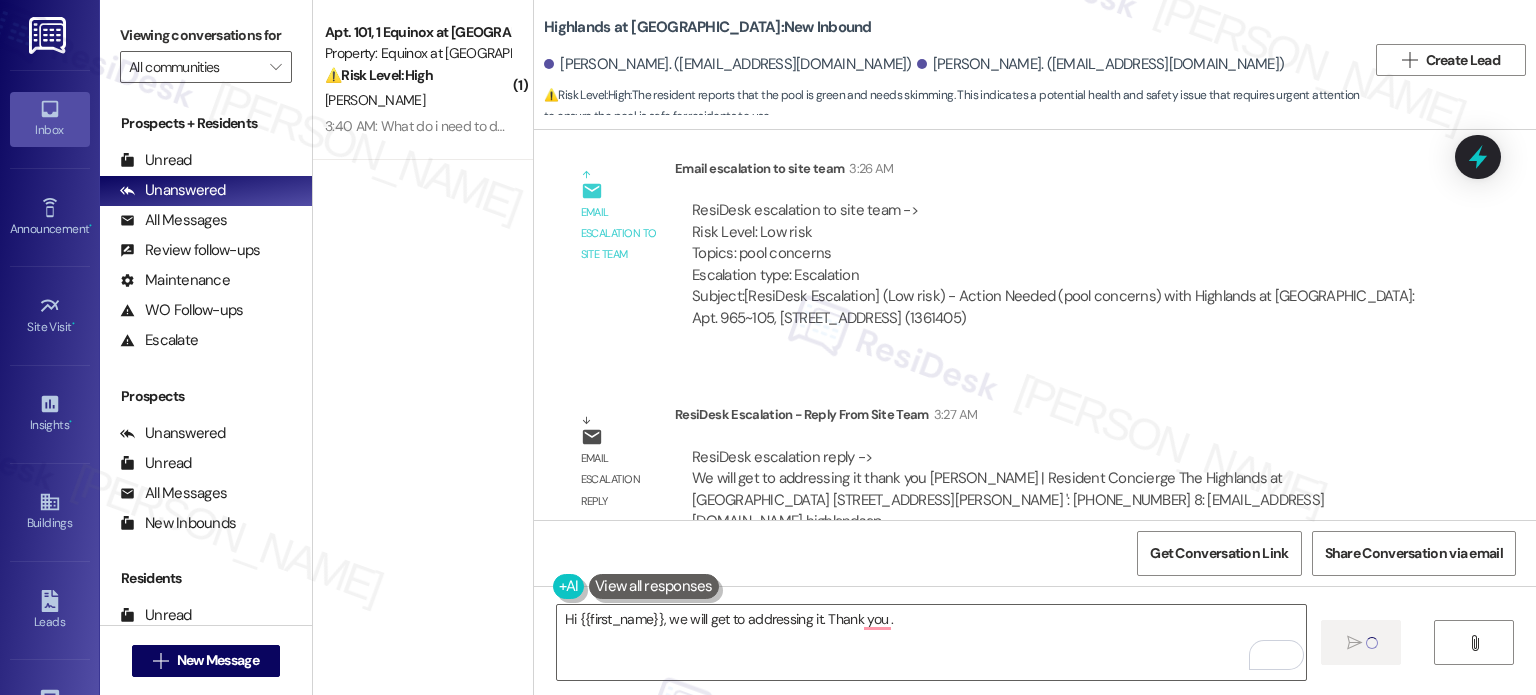 type 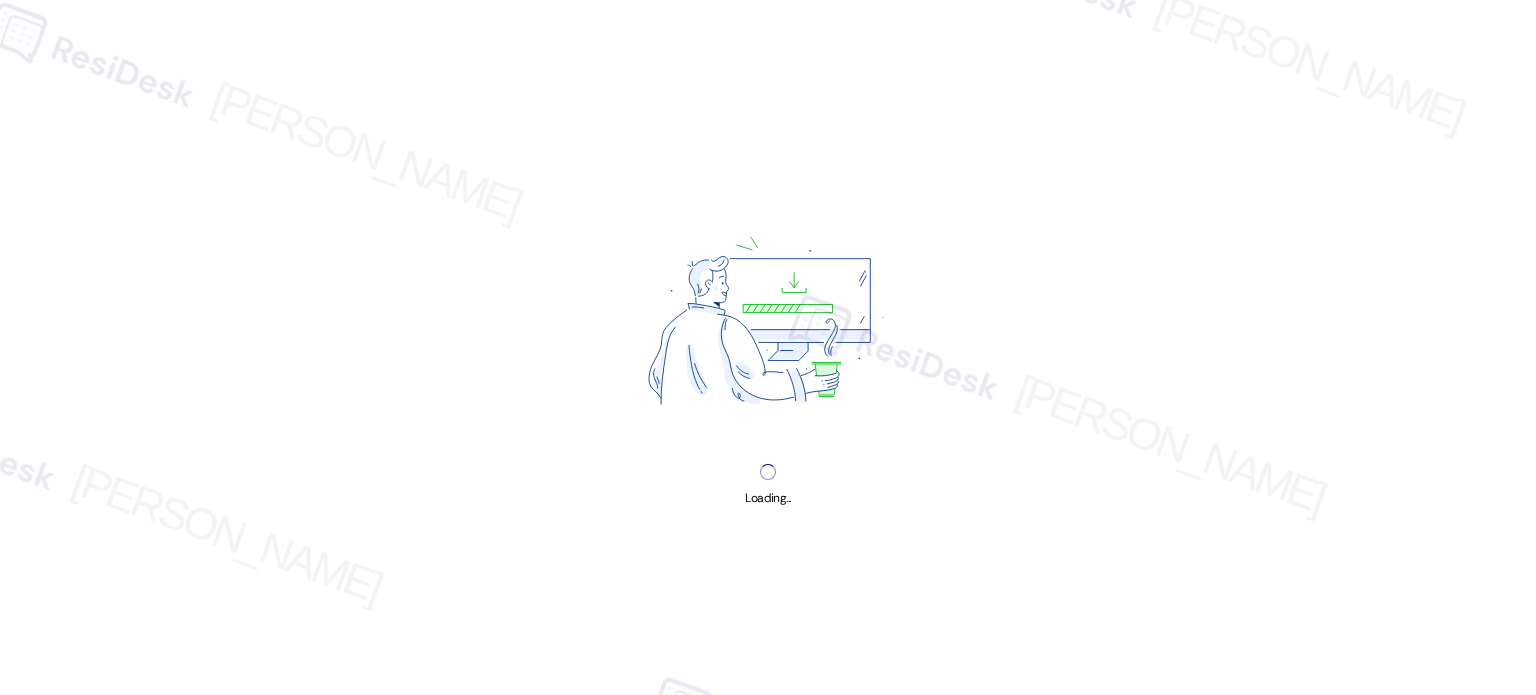 scroll, scrollTop: 0, scrollLeft: 0, axis: both 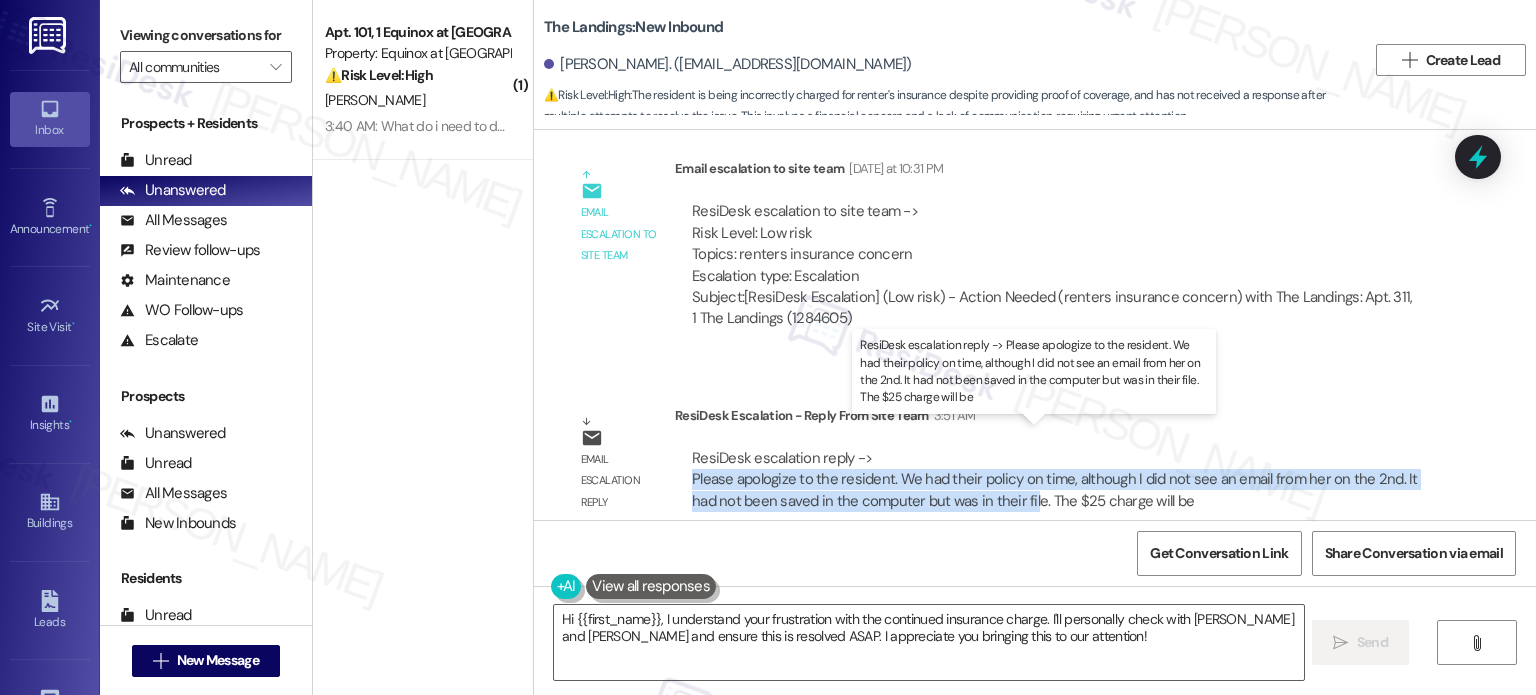 drag, startPoint x: 679, startPoint y: 459, endPoint x: 1020, endPoint y: 483, distance: 341.84354 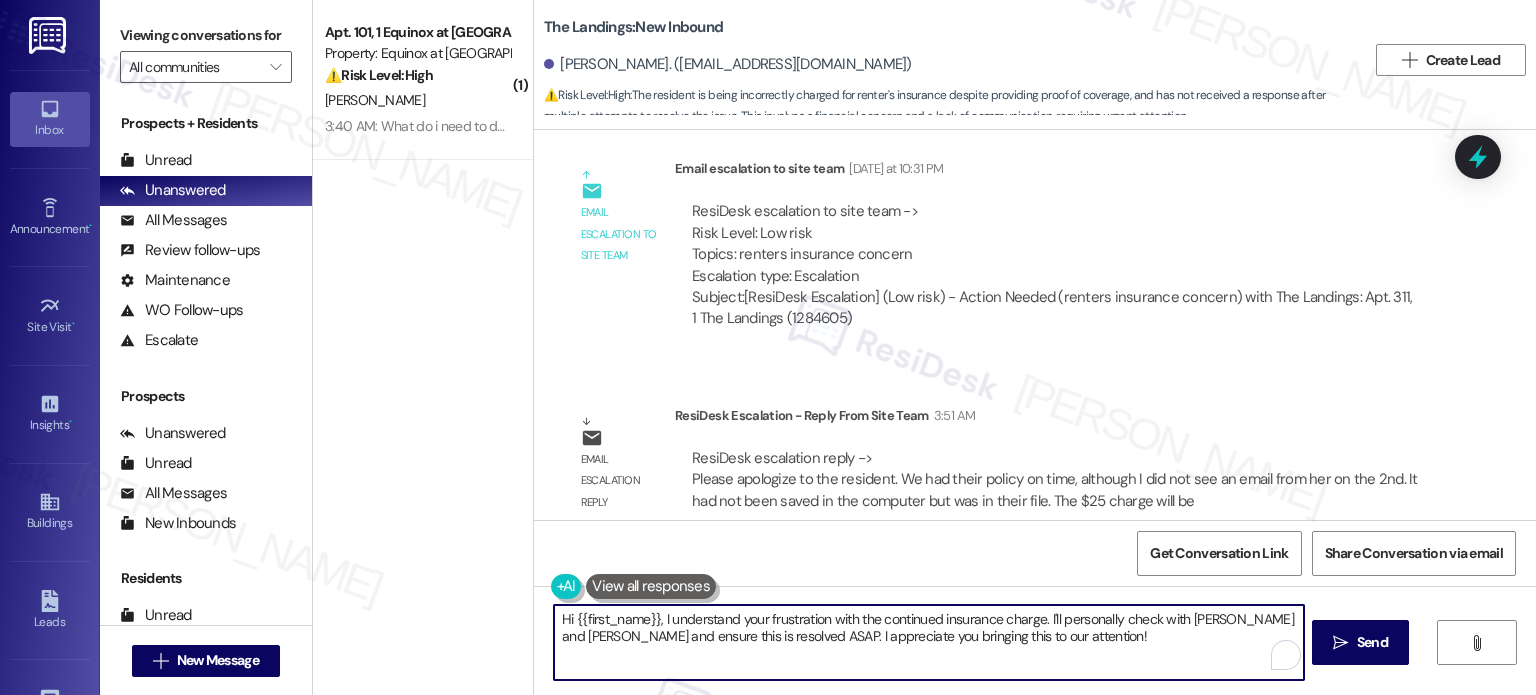 drag, startPoint x: 652, startPoint y: 623, endPoint x: 1208, endPoint y: 687, distance: 559.6713 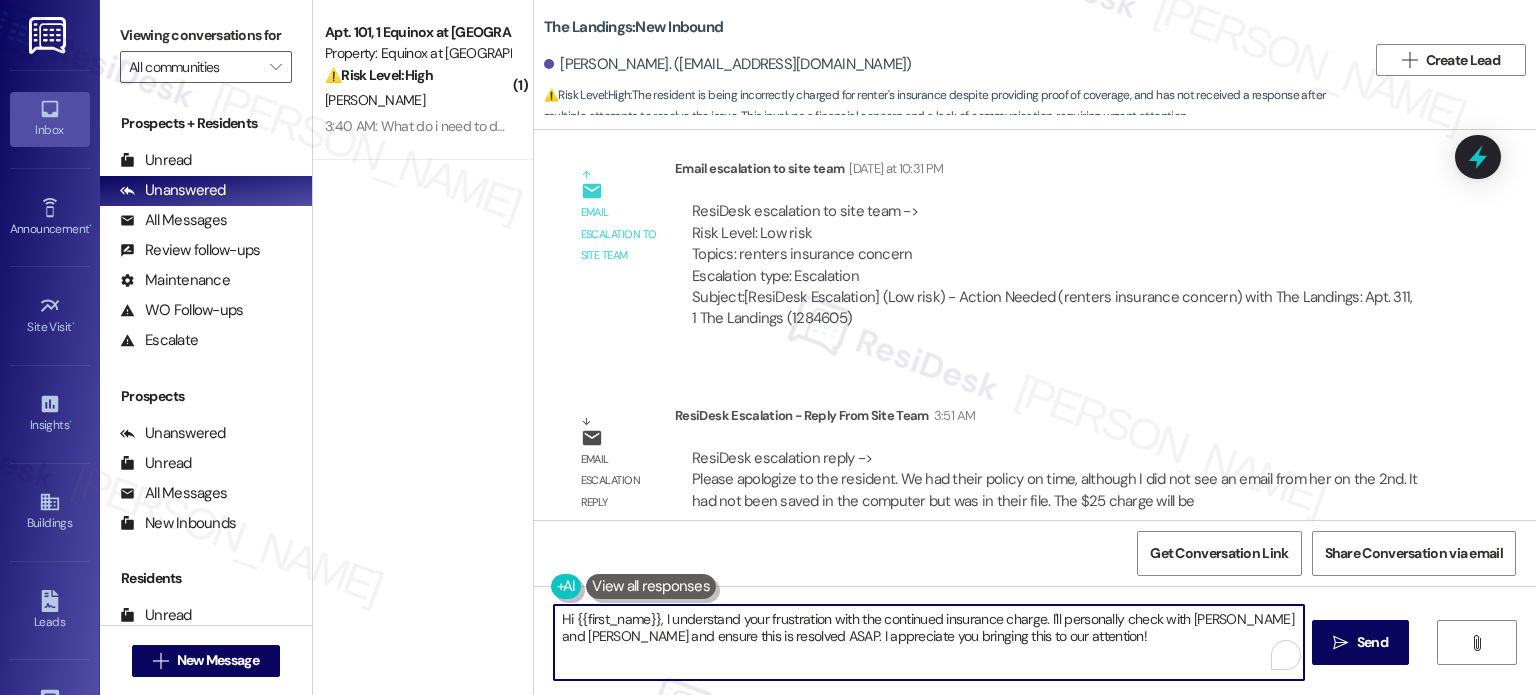 click on "Hi {{first_name}}, I understand your frustration with the continued insurance charge. I'll personally check with Kathleen and Donna and ensure this is resolved ASAP. I appreciate you bringing this to our attention!  Send " at bounding box center (1035, 661) 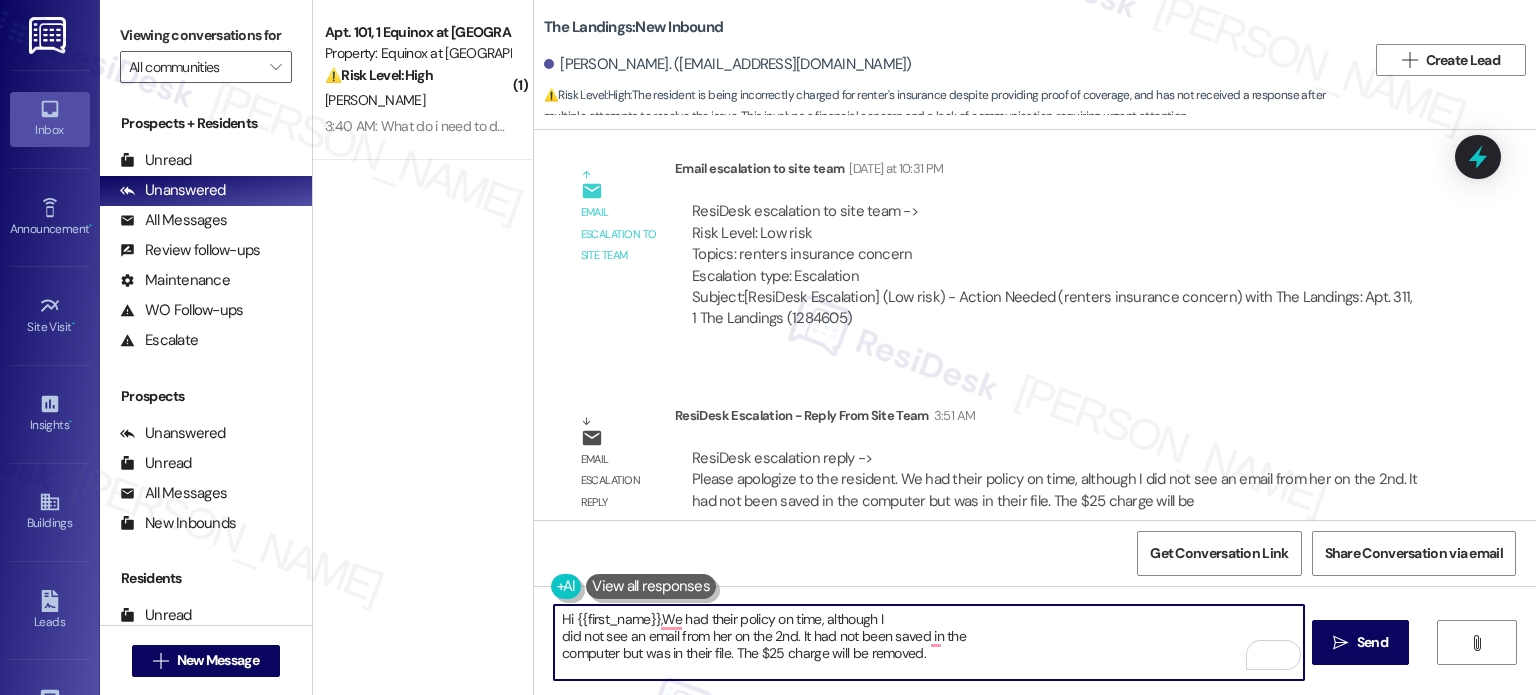 drag, startPoint x: 548, startPoint y: 631, endPoint x: 589, endPoint y: 694, distance: 75.16648 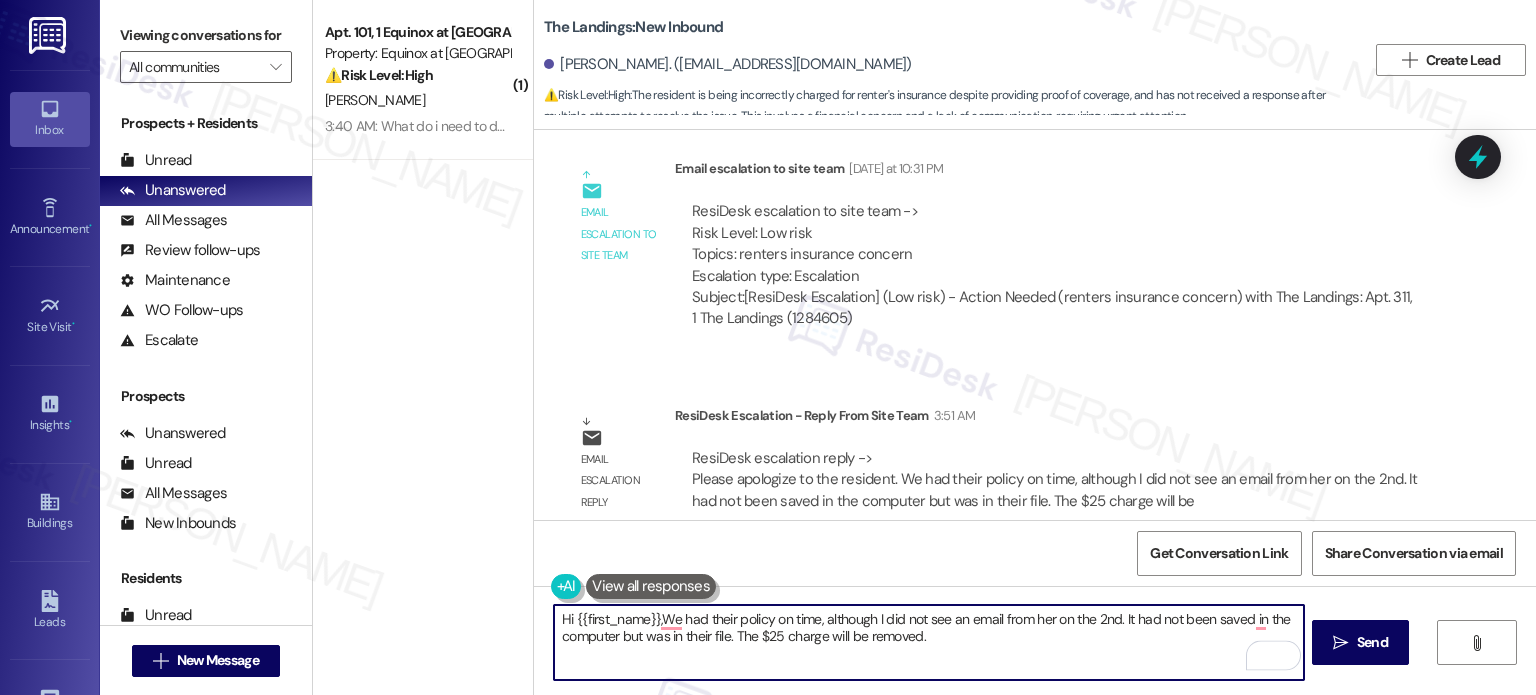 click on "Hi {{first_name}},We had their policy on time, although I did not see an email from her on the 2nd. It had not been saved in the
computer but was in their file. The $25 charge will be removed." at bounding box center (928, 642) 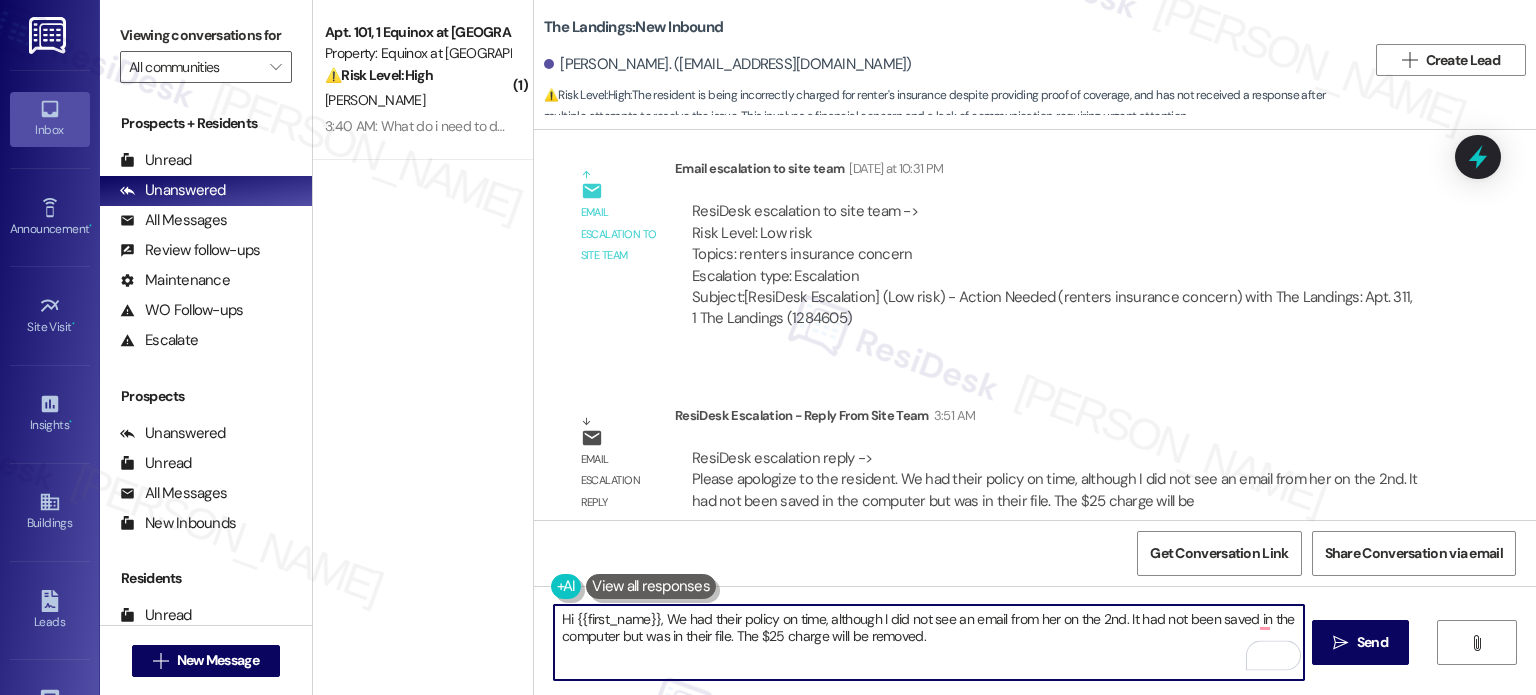 click on "Hi {{first_name}}, We had their policy on time, although I did not see an email from her on the 2nd. It had not been saved in the
computer but was in their file. The $25 charge will be removed." at bounding box center (928, 642) 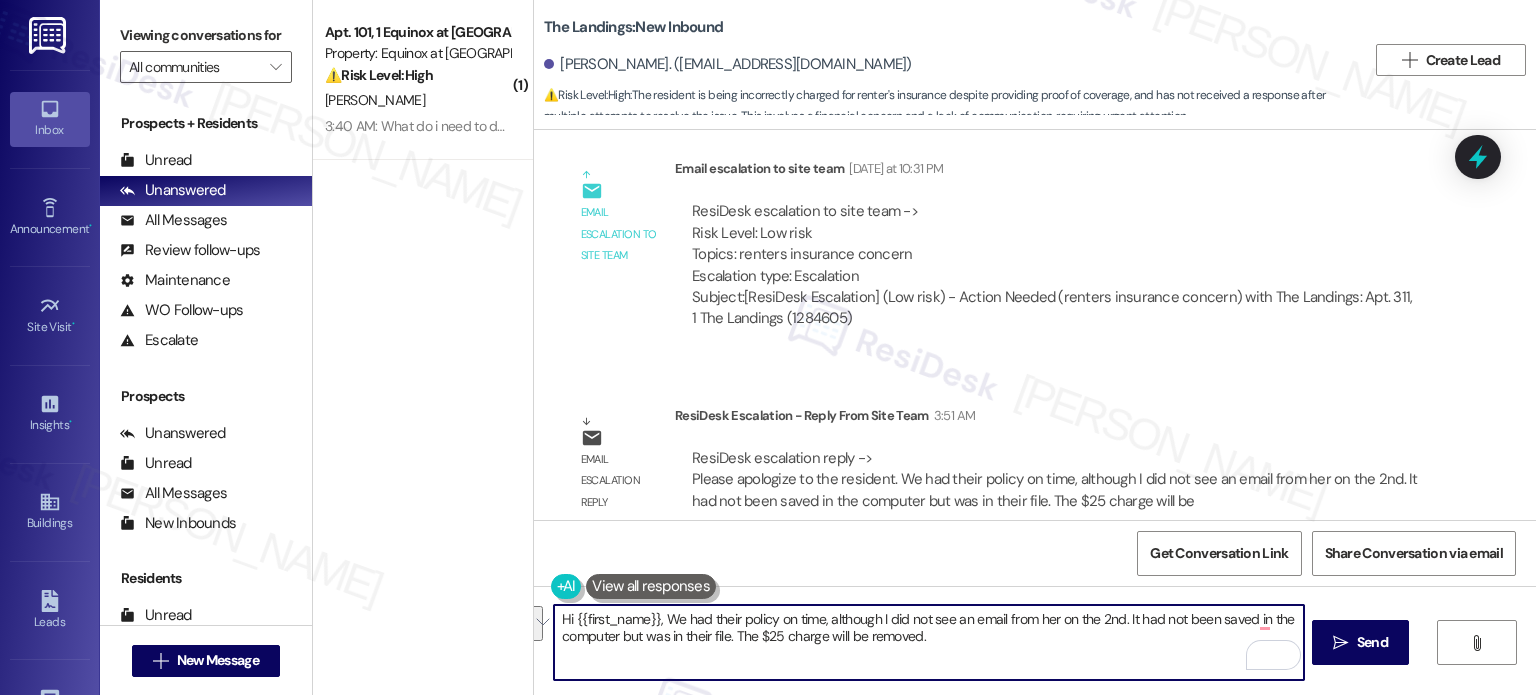 drag, startPoint x: 653, startPoint y: 623, endPoint x: 1176, endPoint y: 699, distance: 528.49316 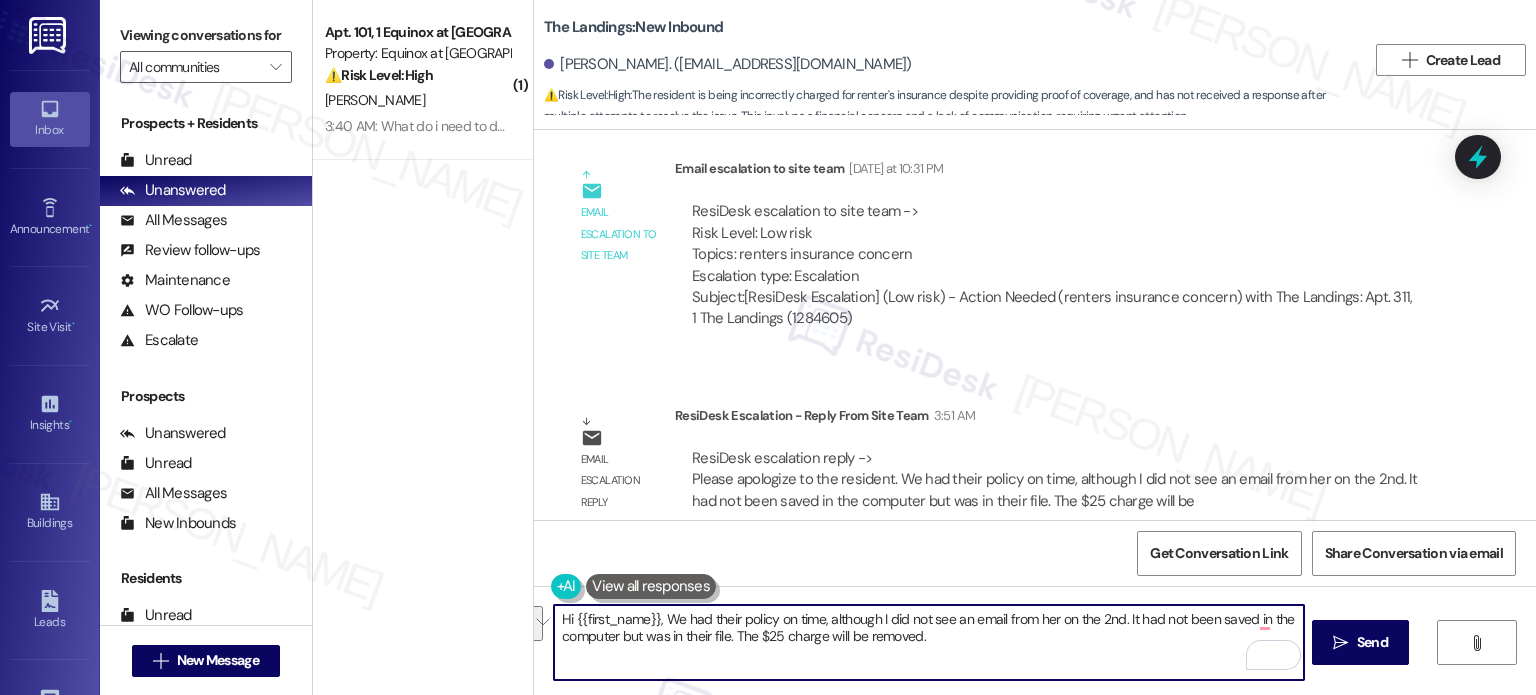 click on "Inbox   Go to Inbox Announcement   • Send A Text Announcement Site Visit   • Go to Site Visit Insights   • Go to Insights Buildings   Go to Buildings Leads   Go to Leads Templates   • Go to Templates Account   Go to Account Support   Go to Support Viewing conversations for All communities  Prospects + Residents Unread (0) Unread: Any message you haven't read yet will show up here Unanswered (0) Unanswered: ResiDesk identifies open questions and unanswered conversations so you can respond to them. All Messages (undefined) All Messages: This is your inbox. All of your tenant messages will show up here. Review follow-ups (undefined) Review follow-ups: ResiDesk identifies open review candidates and conversations so you can respond to them. Maintenance (undefined) Maintenance: ResiDesk identifies conversations around maintenance or work orders from the last 14 days so you can respond to them. WO Follow-ups (undefined) Escalate (undefined) Prospects Unanswered (0) Unread (0) All Messages (undefined) (0)" at bounding box center (768, 347) 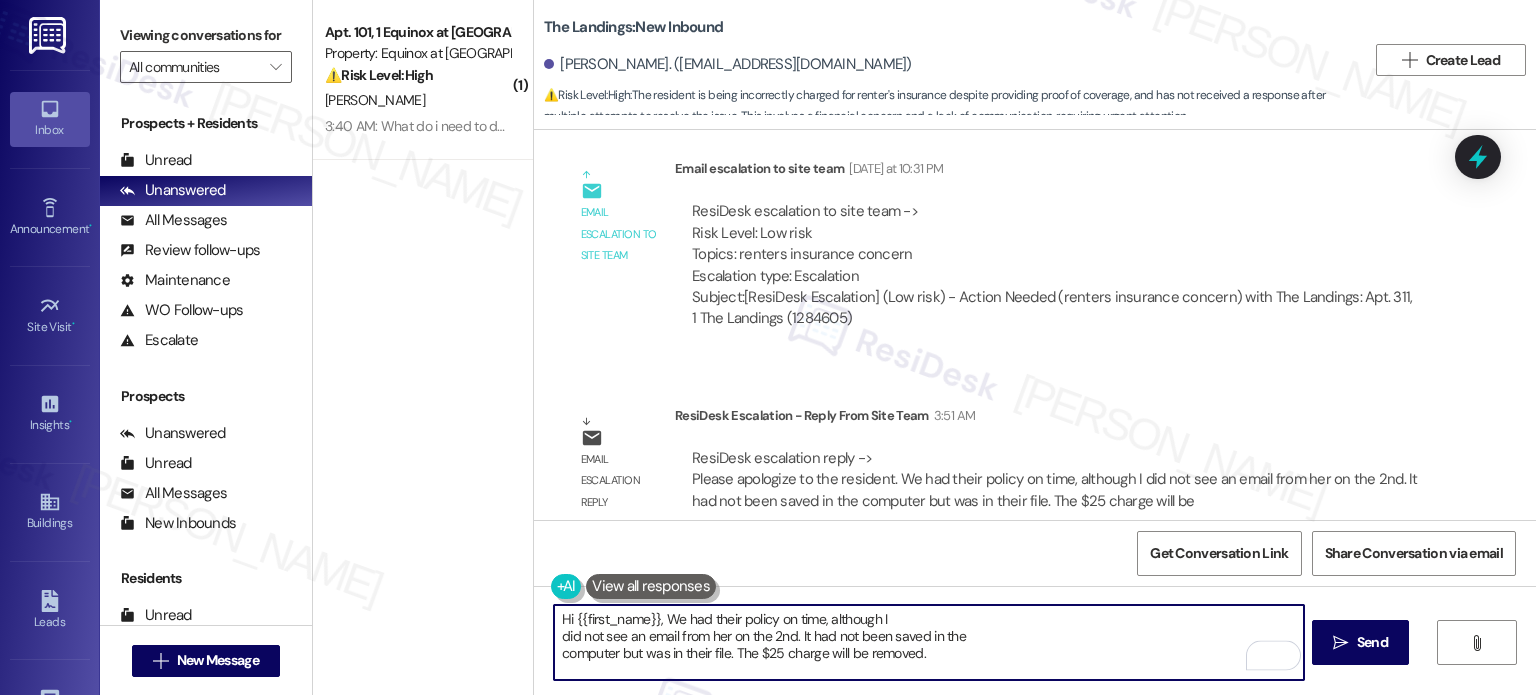 click on "Hi {{first_name}}, We had their policy on time, although I
did not see an email from her on the 2nd. It had not been saved in the
computer but was in their file. The $25 charge will be removed." at bounding box center (928, 642) 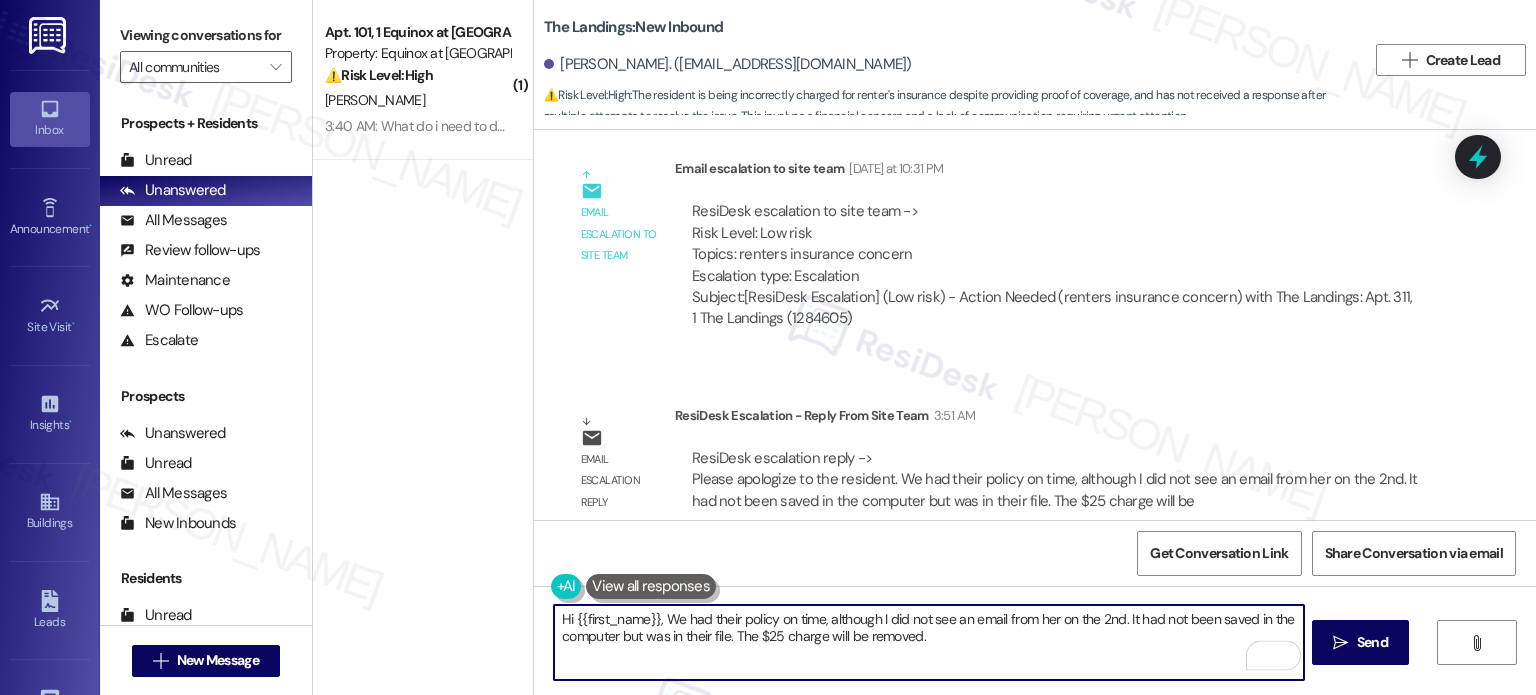 click on "Hi {{first_name}}, We had their policy on time, although I did not see an email from her on the 2nd. It had not been saved in the
computer but was in their file. The $25 charge will be removed." at bounding box center (928, 642) 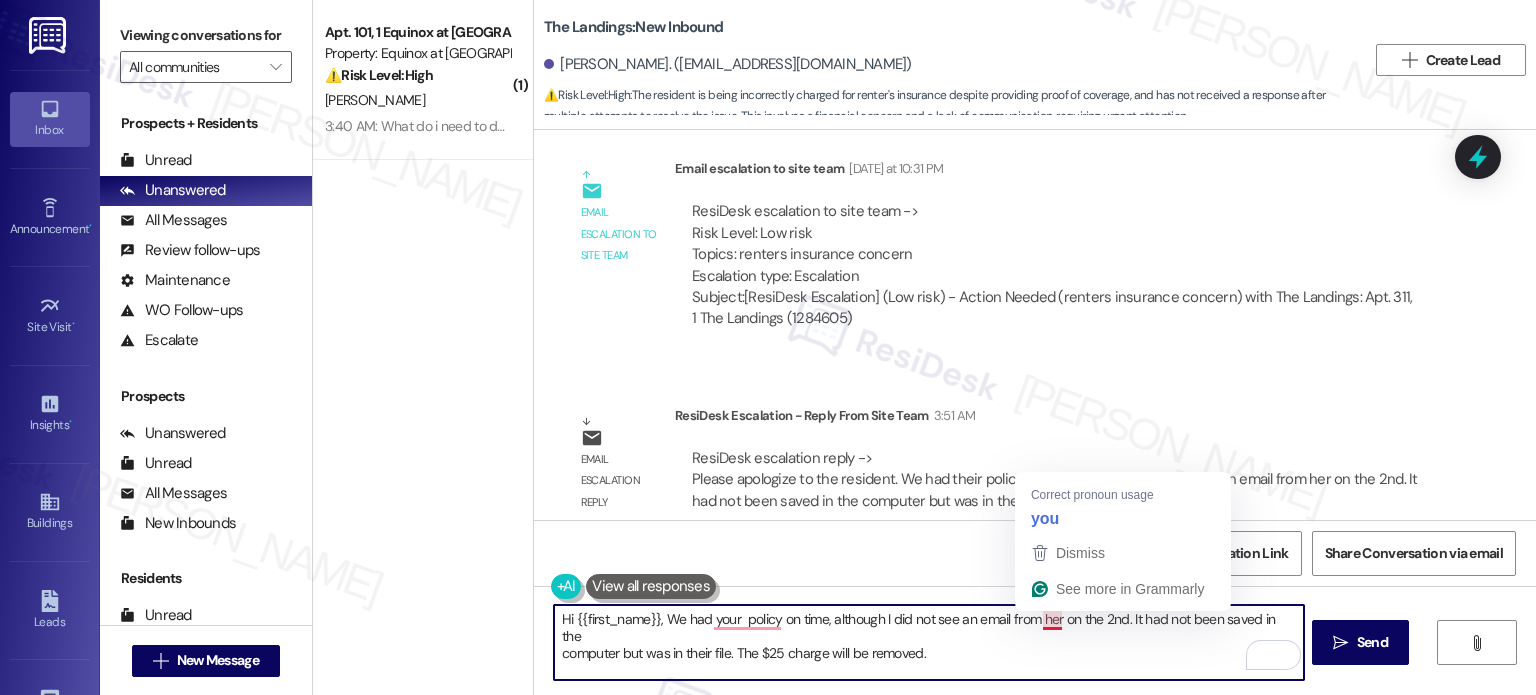 click on "Hi {{first_name}}, We had your  policy on time, although I did not see an email from her on the 2nd. It had not been saved in the
computer but was in their file. The $25 charge will be removed." at bounding box center [928, 642] 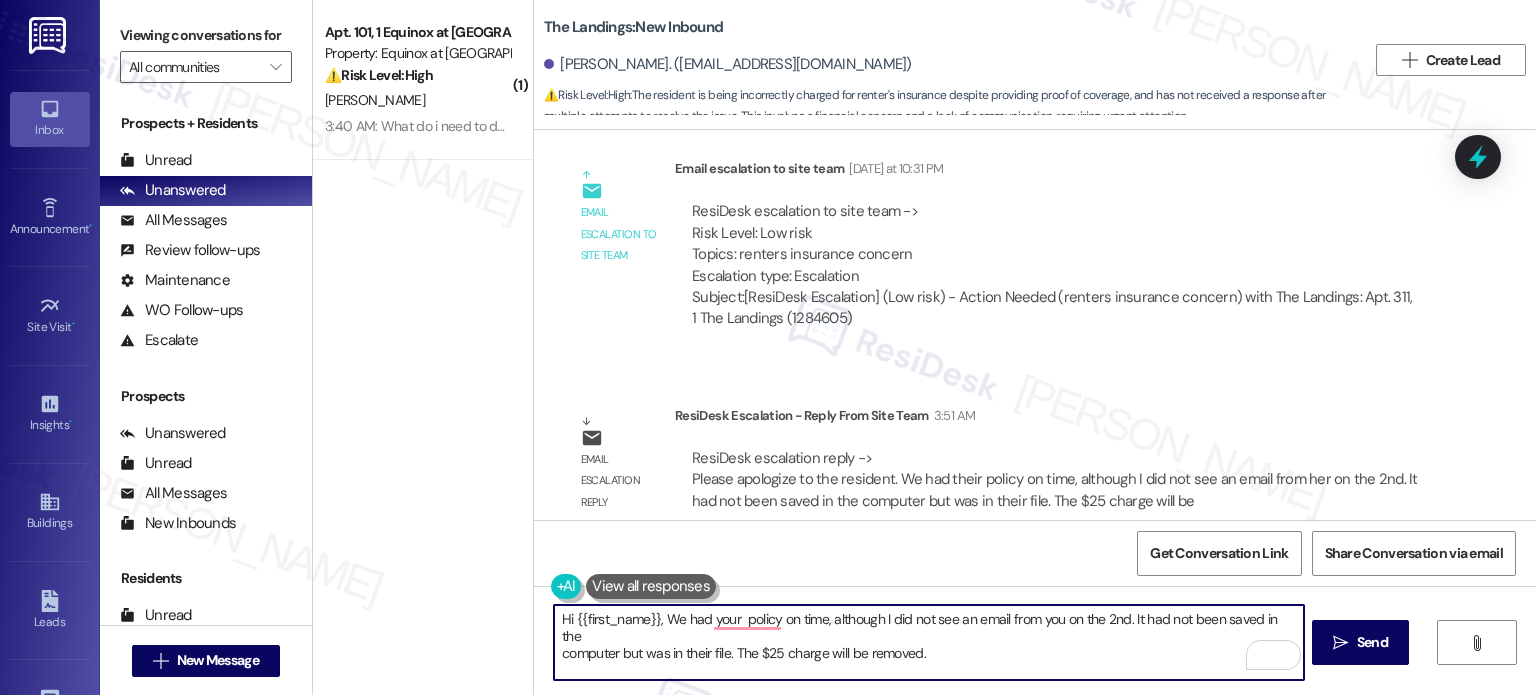 click on "Hi {{first_name}}, We had your  policy on time, although I did not see an email from you on the 2nd. It had not been saved in the
computer but was in their file. The $25 charge will be removed." at bounding box center (928, 642) 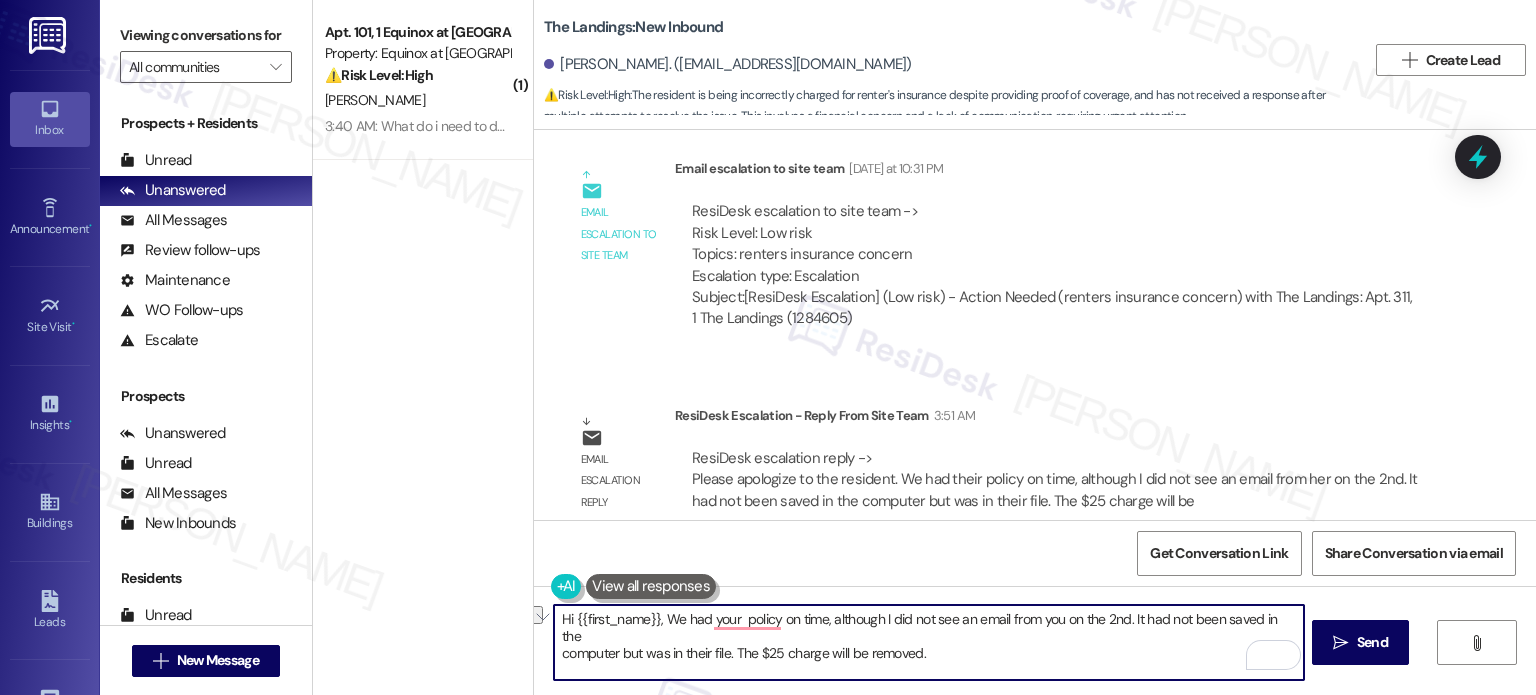 click on "Hi {{first_name}}, We had your  policy on time, although I did not see an email from you on the 2nd. It had not been saved in the
computer but was in their file. The $25 charge will be removed." at bounding box center (928, 642) 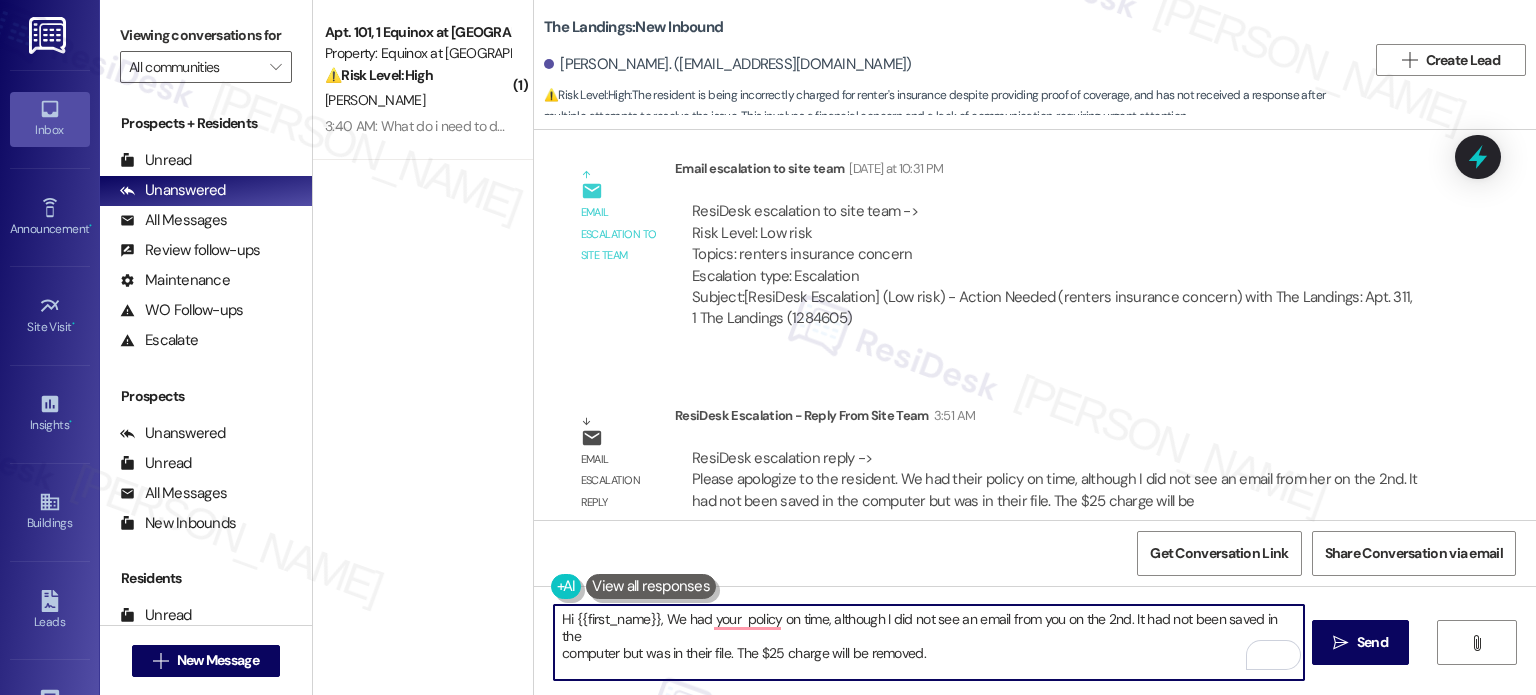 click on "Hi {{first_name}}, We had your  policy on time, although I did not see an email from you on the 2nd. It had not been saved in the
computer but was in their file. The $25 charge will be removed." at bounding box center [928, 642] 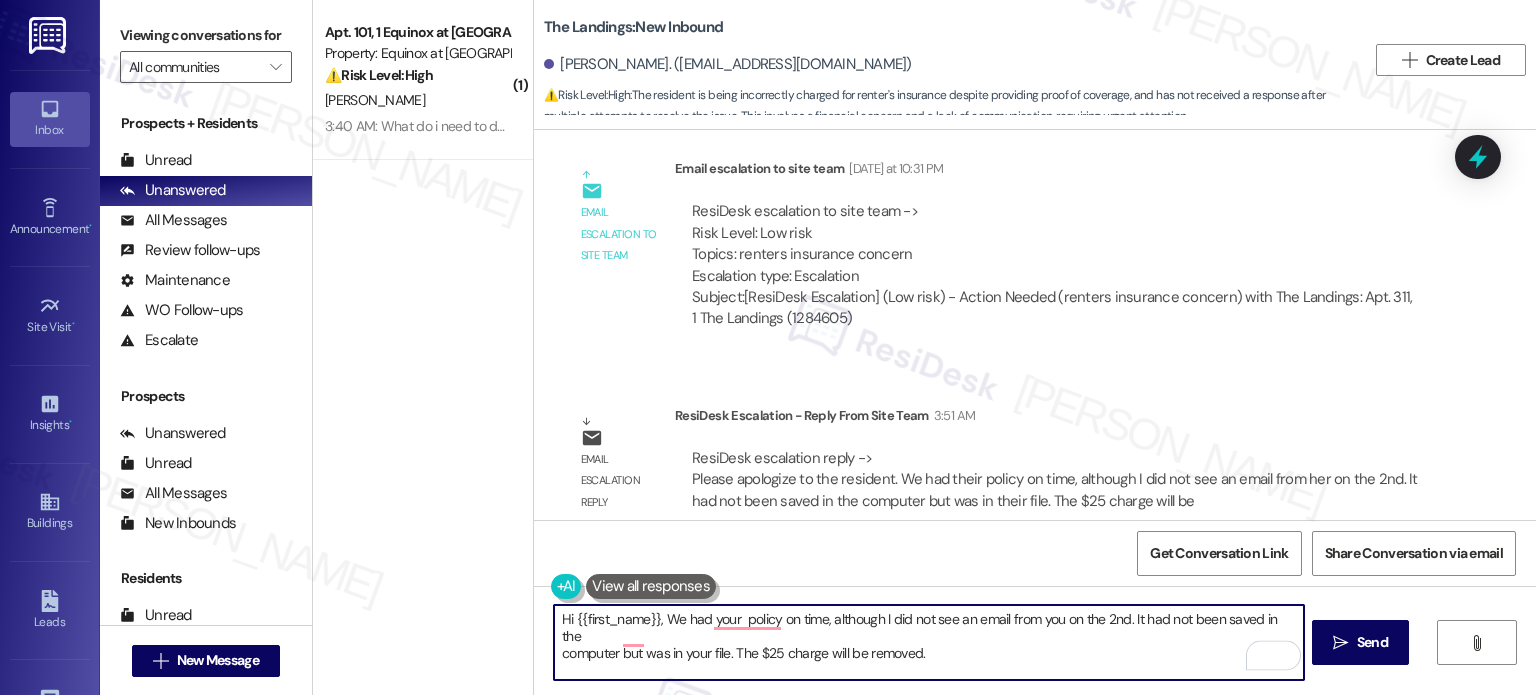 click on "Hi {{first_name}}, We had your  policy on time, although I did not see an email from you on the 2nd. It had not been saved in the
computer but was in your file. The $25 charge will be removed." at bounding box center [928, 642] 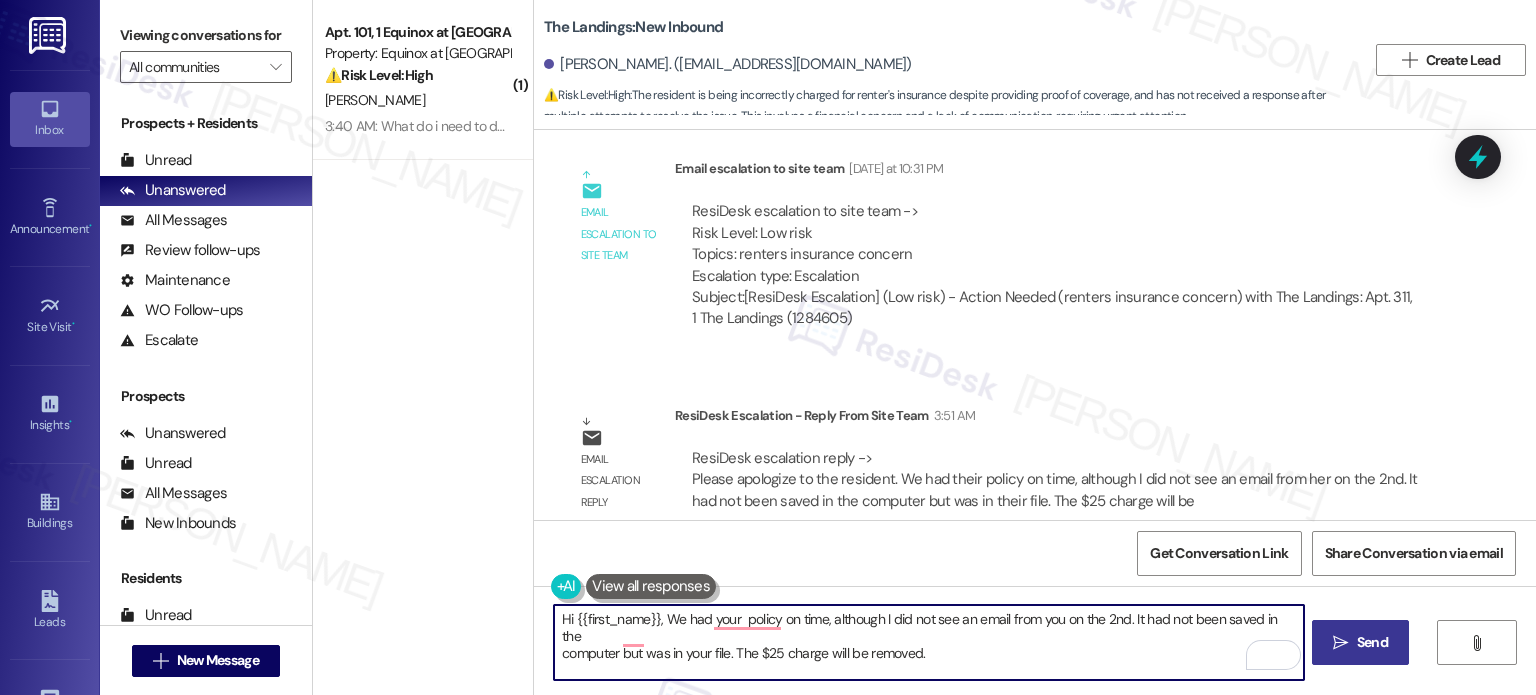 type on "Hi {{first_name}}, We had your  policy on time, although I did not see an email from you on the 2nd. It had not been saved in the
computer but was in your file. The $25 charge will be removed." 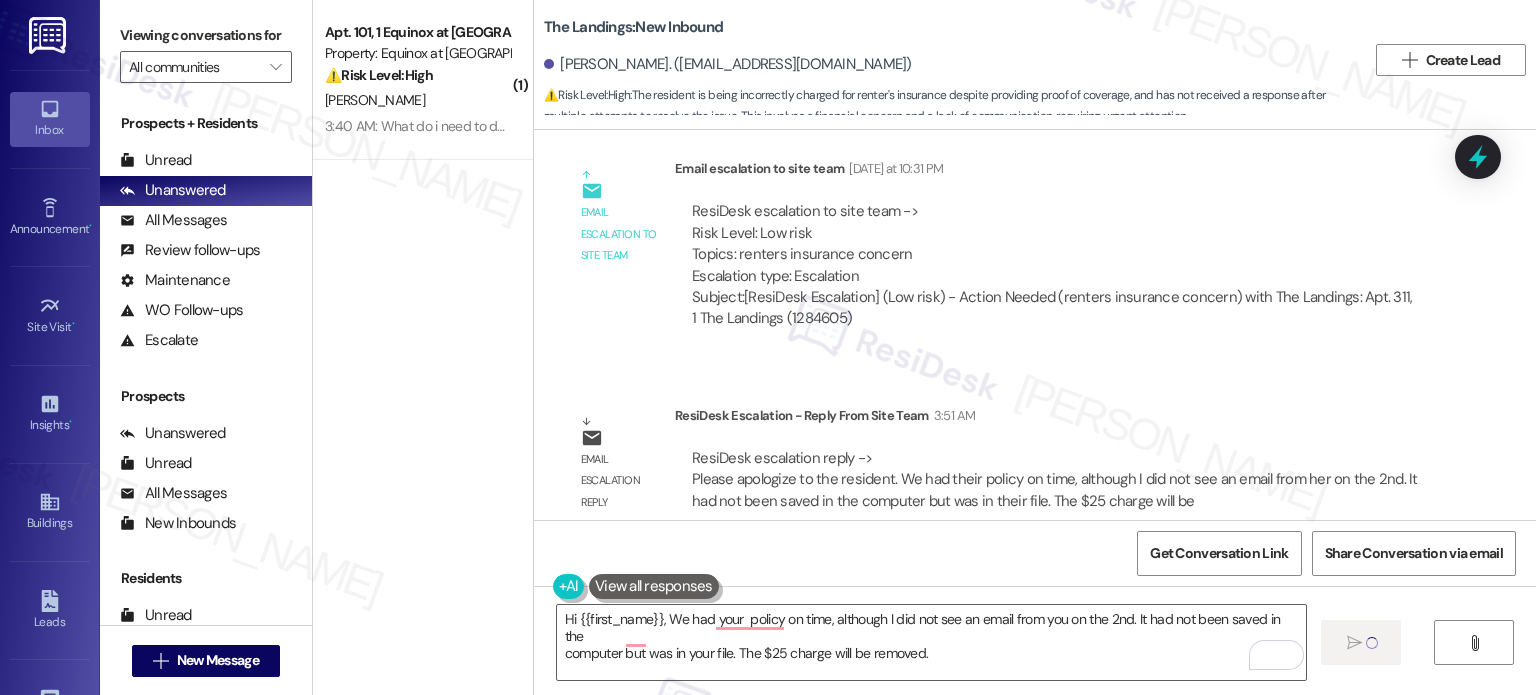 type 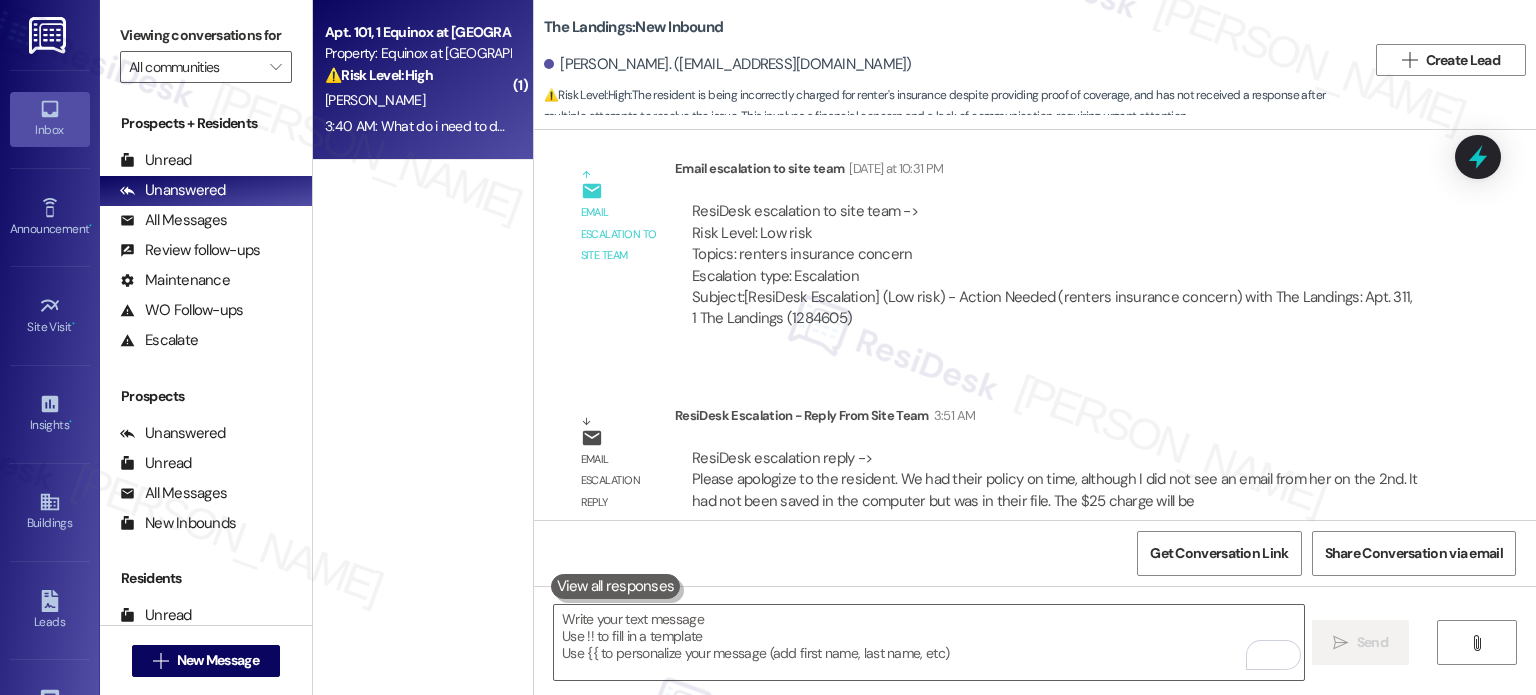 click on "⚠️  Risk Level:  High" at bounding box center [379, 75] 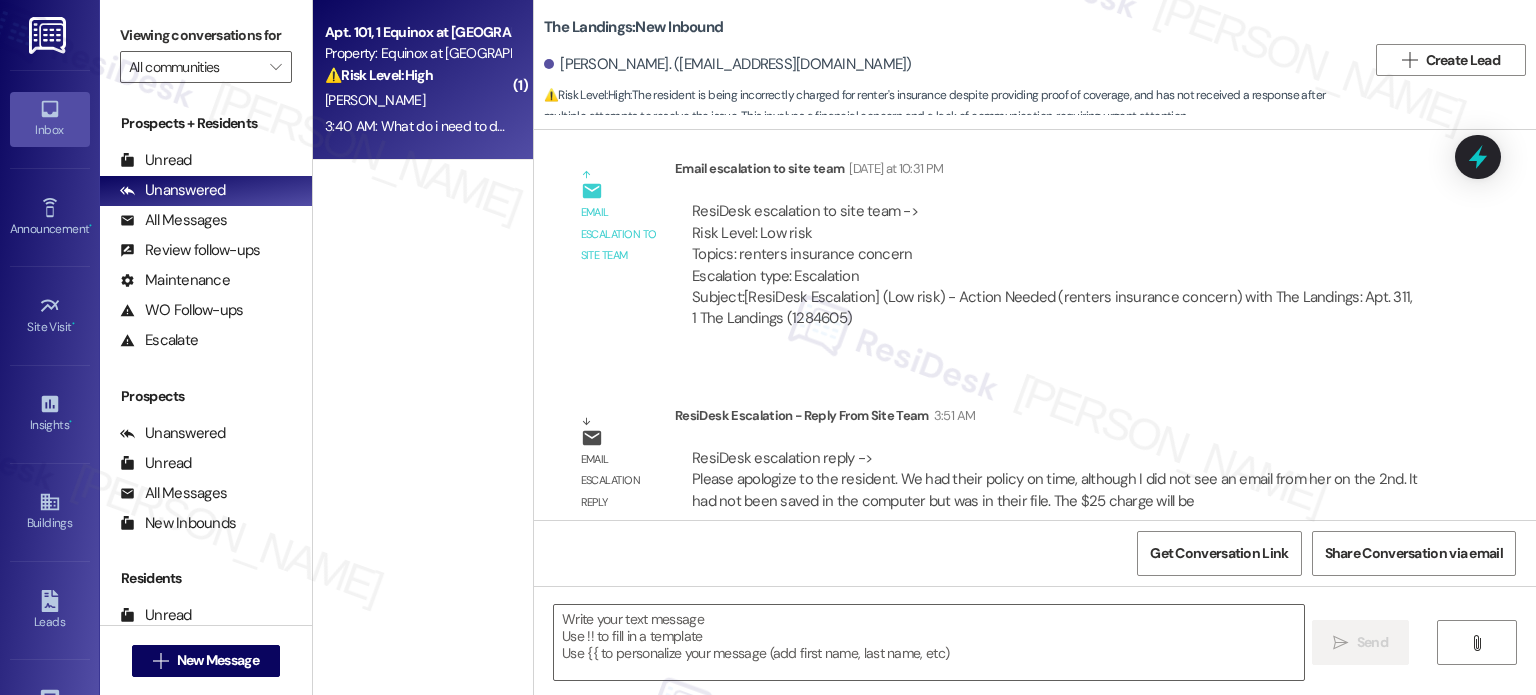 type on "Fetching suggested responses. Please feel free to read through the conversation in the meantime." 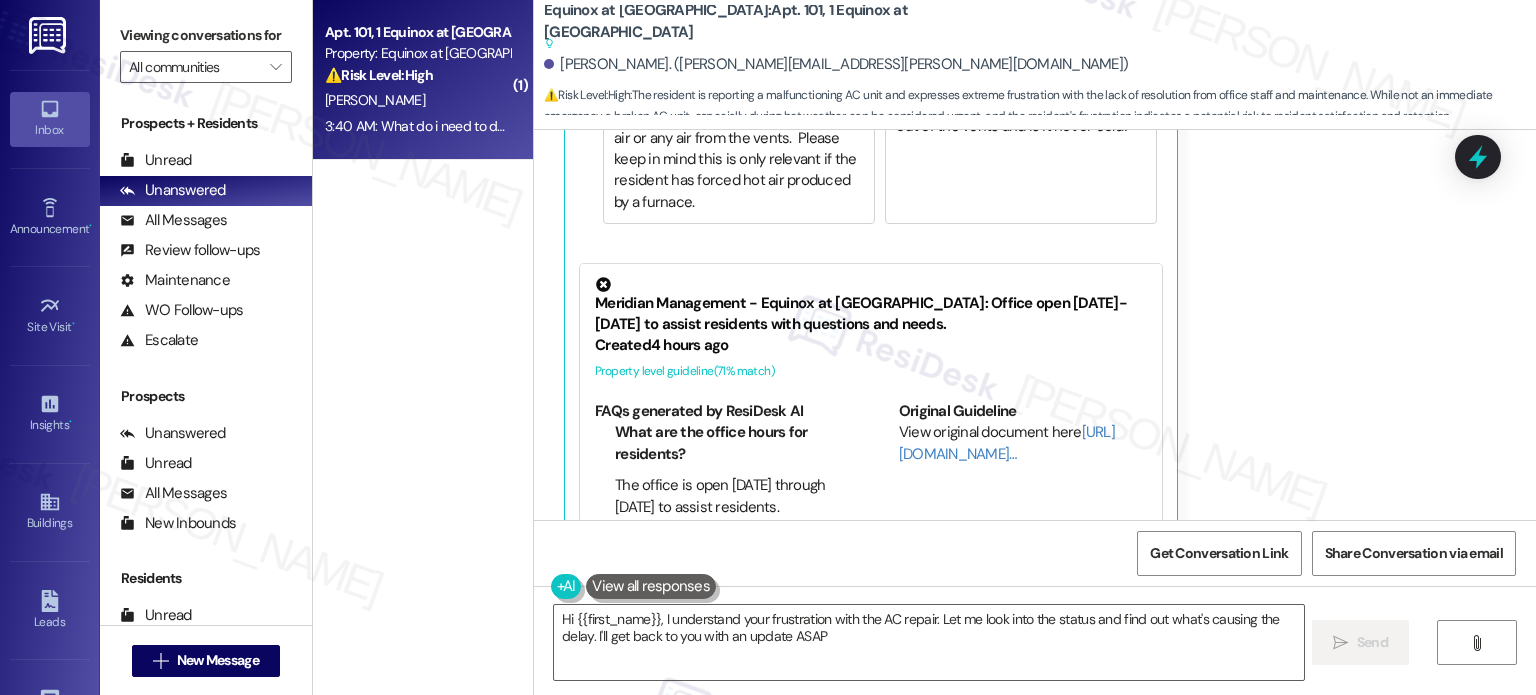 type on "Hi {{first_name}}, I understand your frustration with the AC repair. Let me look into the status and find out what's causing the delay. I'll get back to you with an update ASAP." 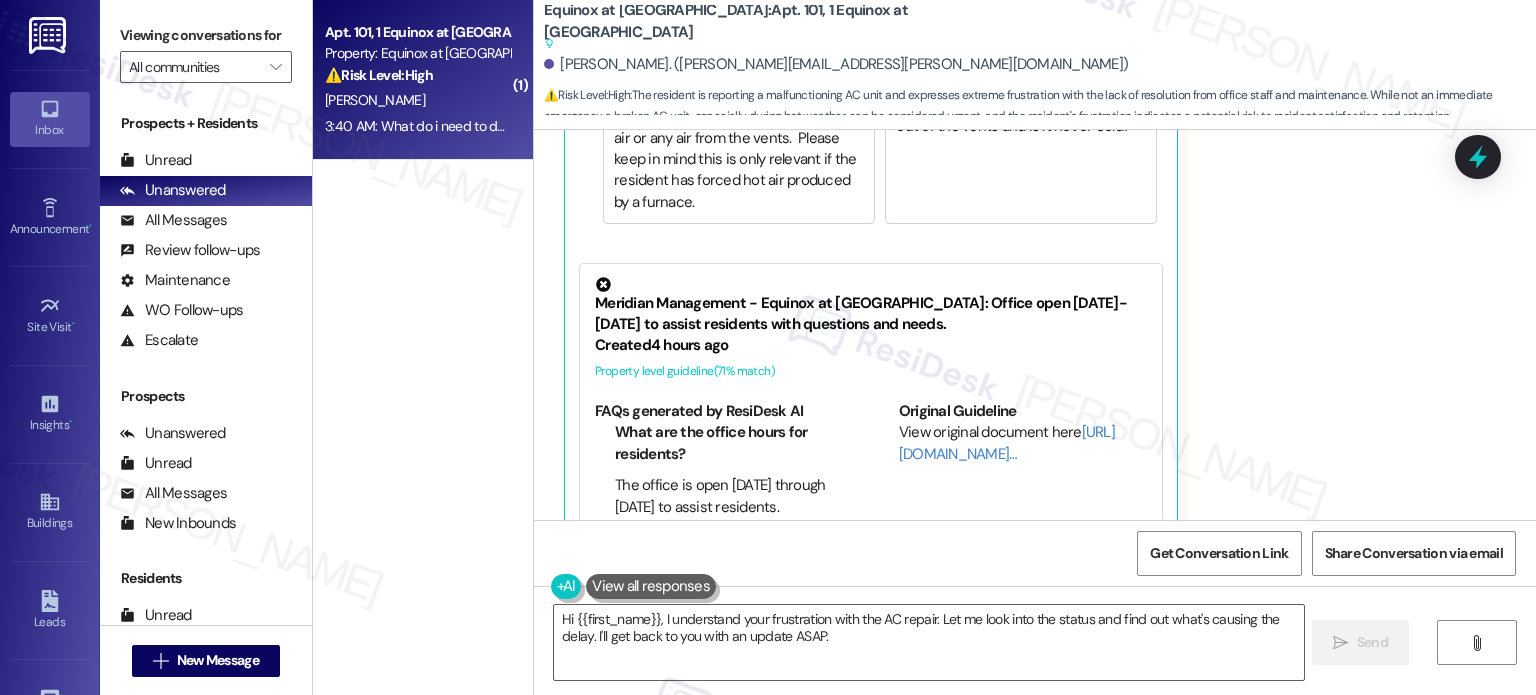 scroll, scrollTop: 2442, scrollLeft: 0, axis: vertical 